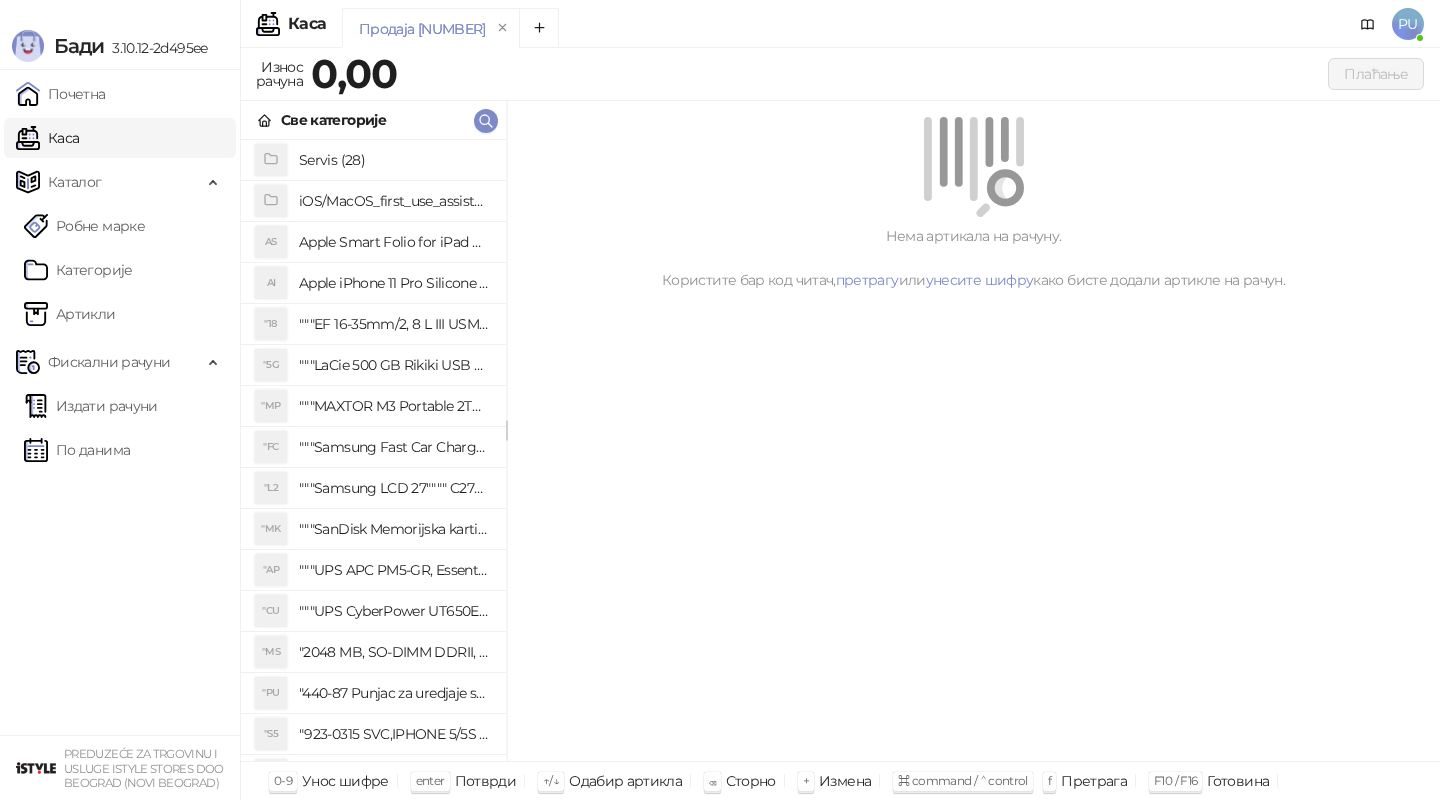 scroll, scrollTop: 0, scrollLeft: 0, axis: both 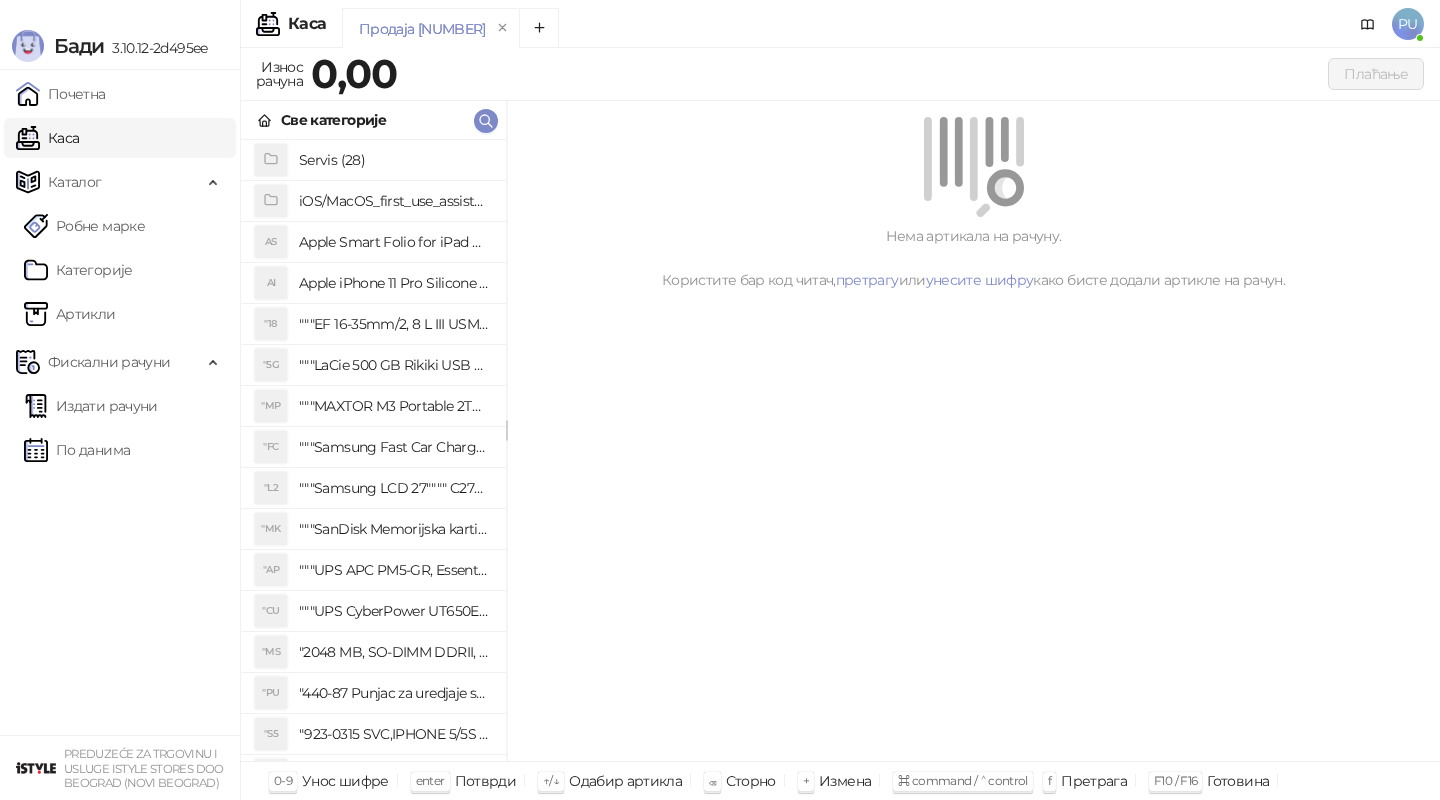 click on "Све категорије" at bounding box center [373, 120] 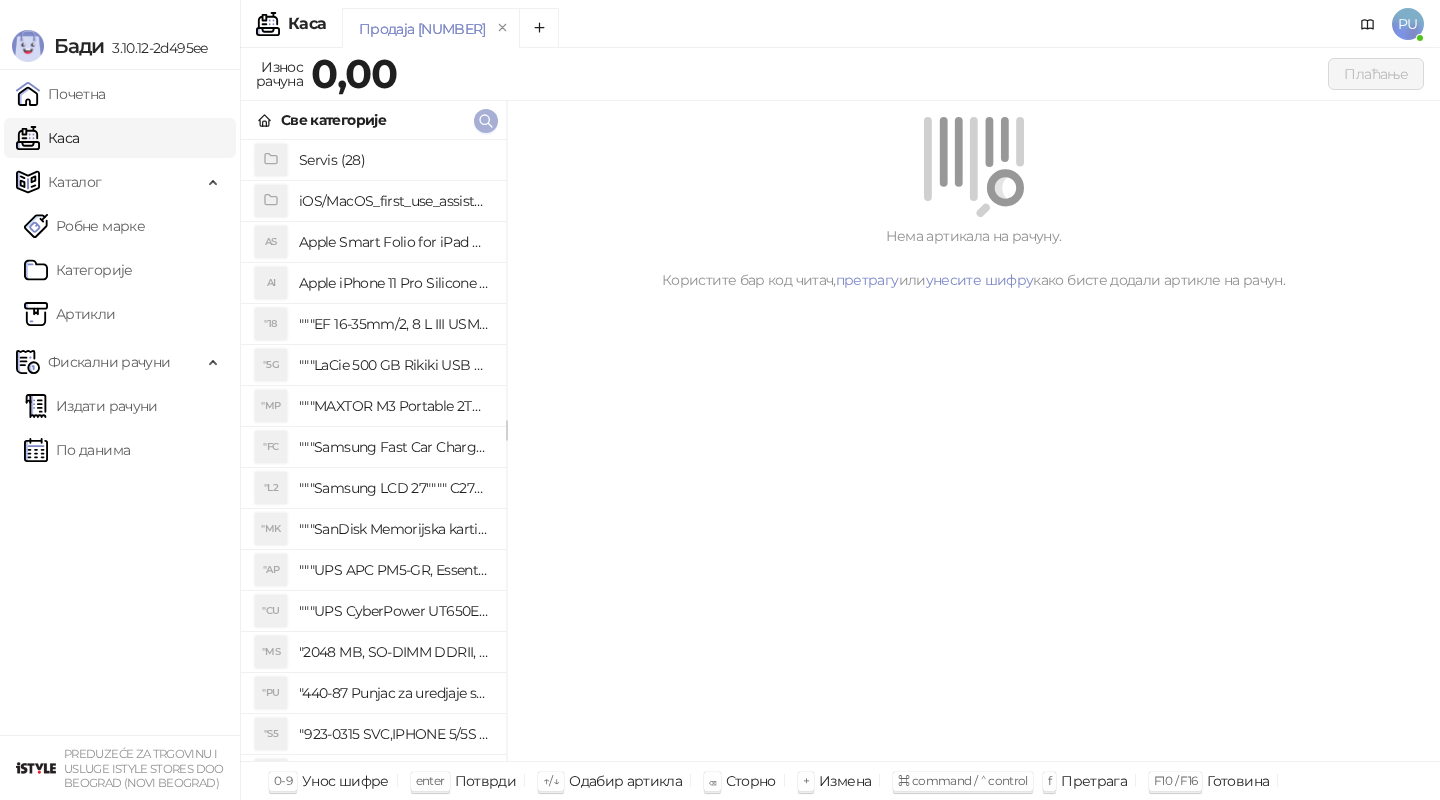 click 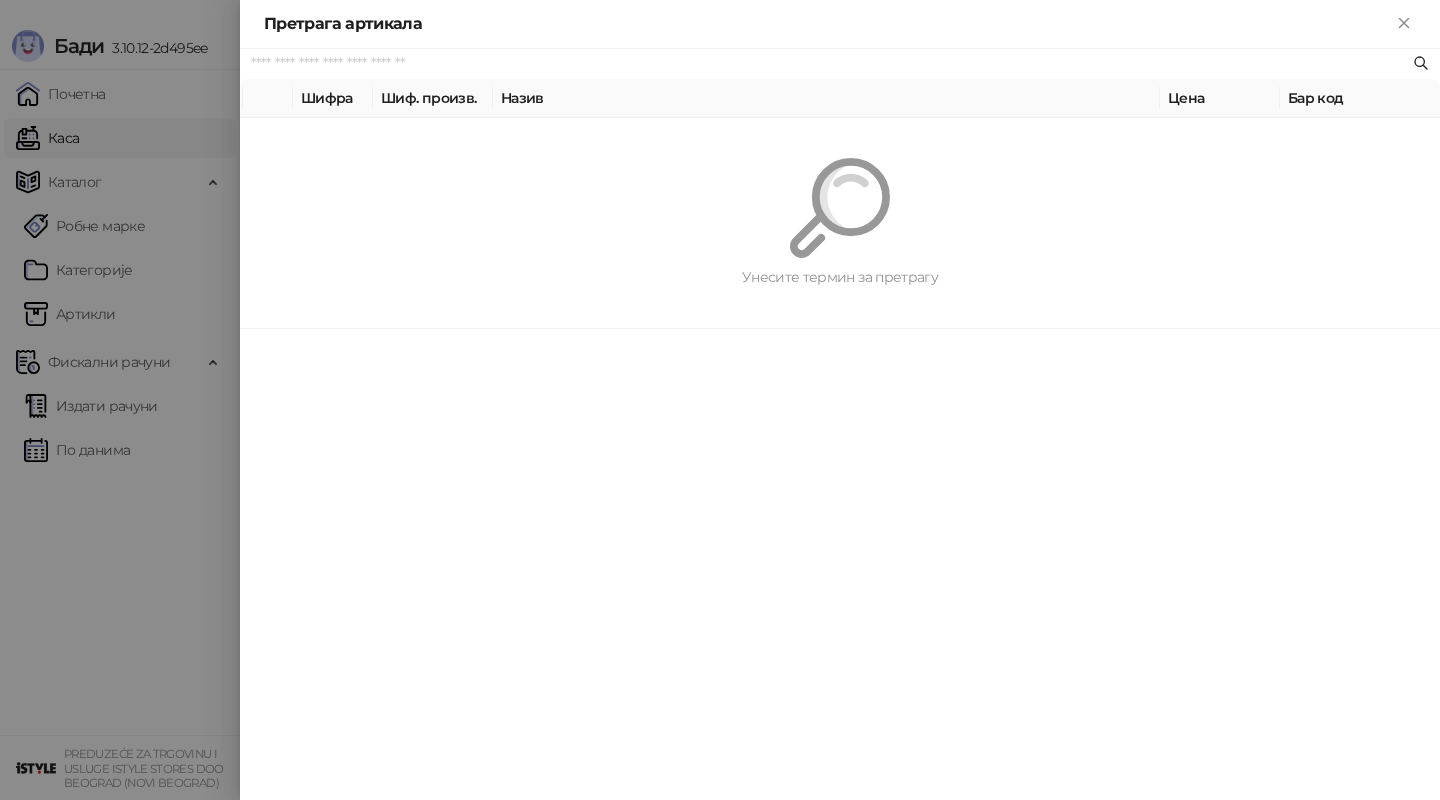 paste on "*********" 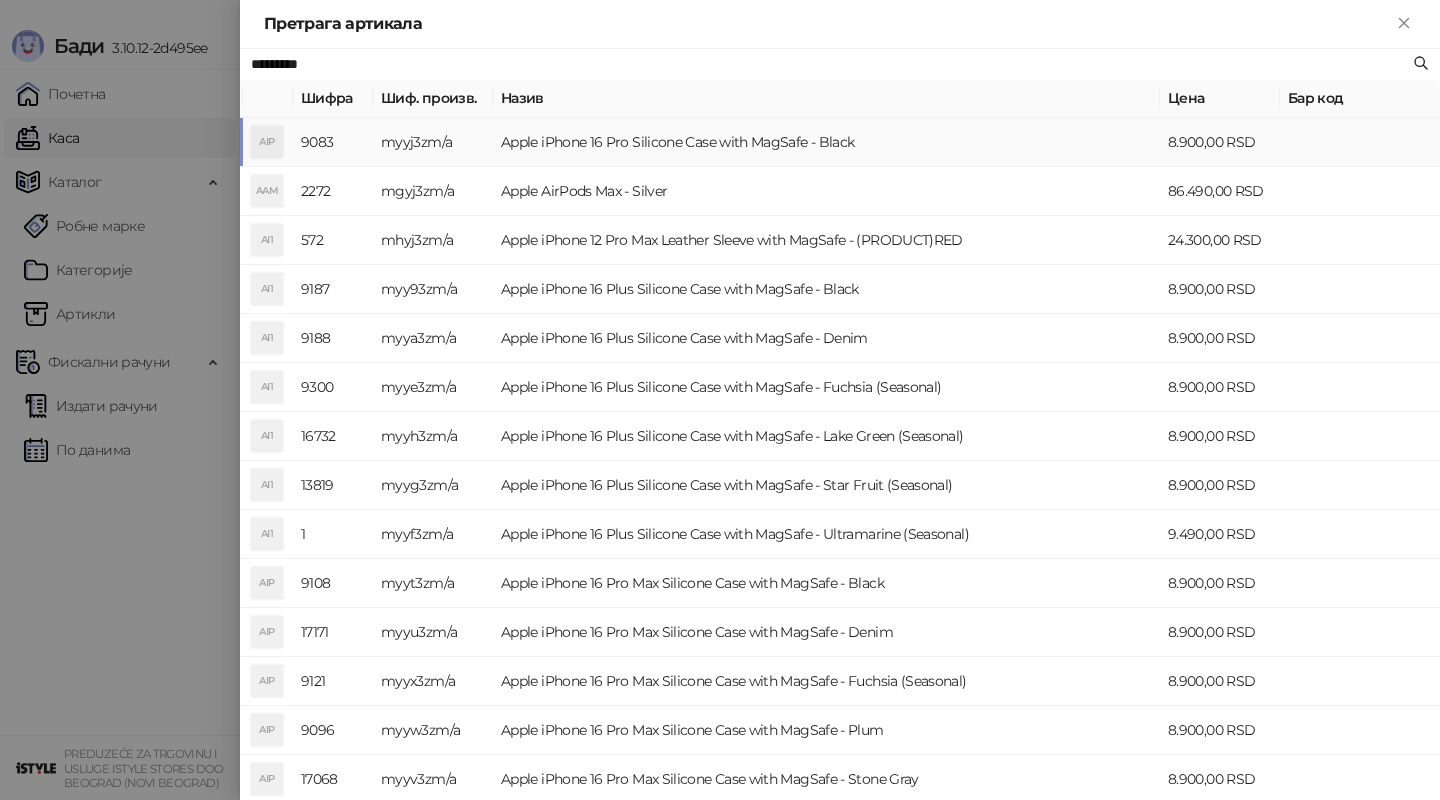 click on "Apple iPhone 16 Pro Silicone Case with MagSafe - Black" at bounding box center [826, 142] 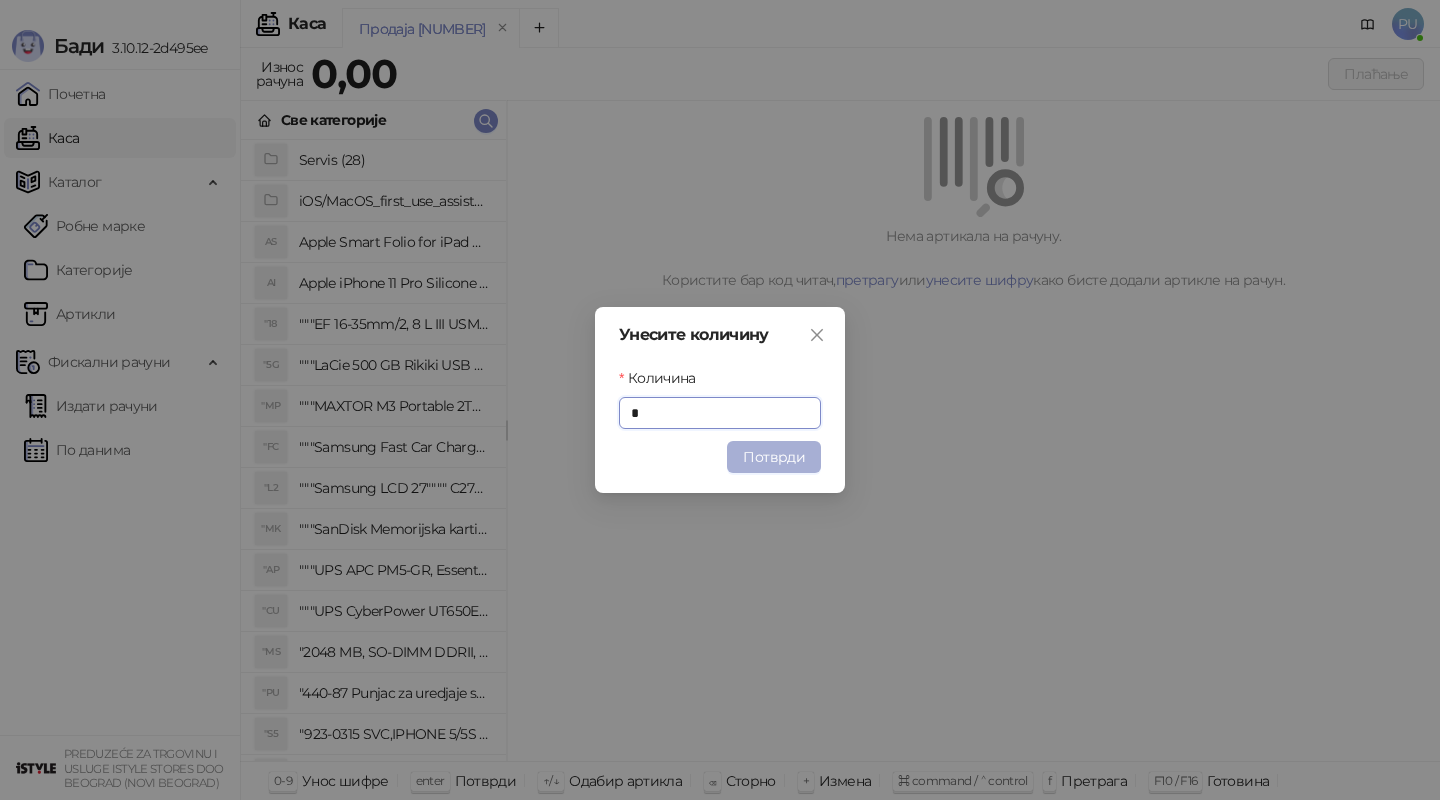 click on "Потврди" at bounding box center [774, 457] 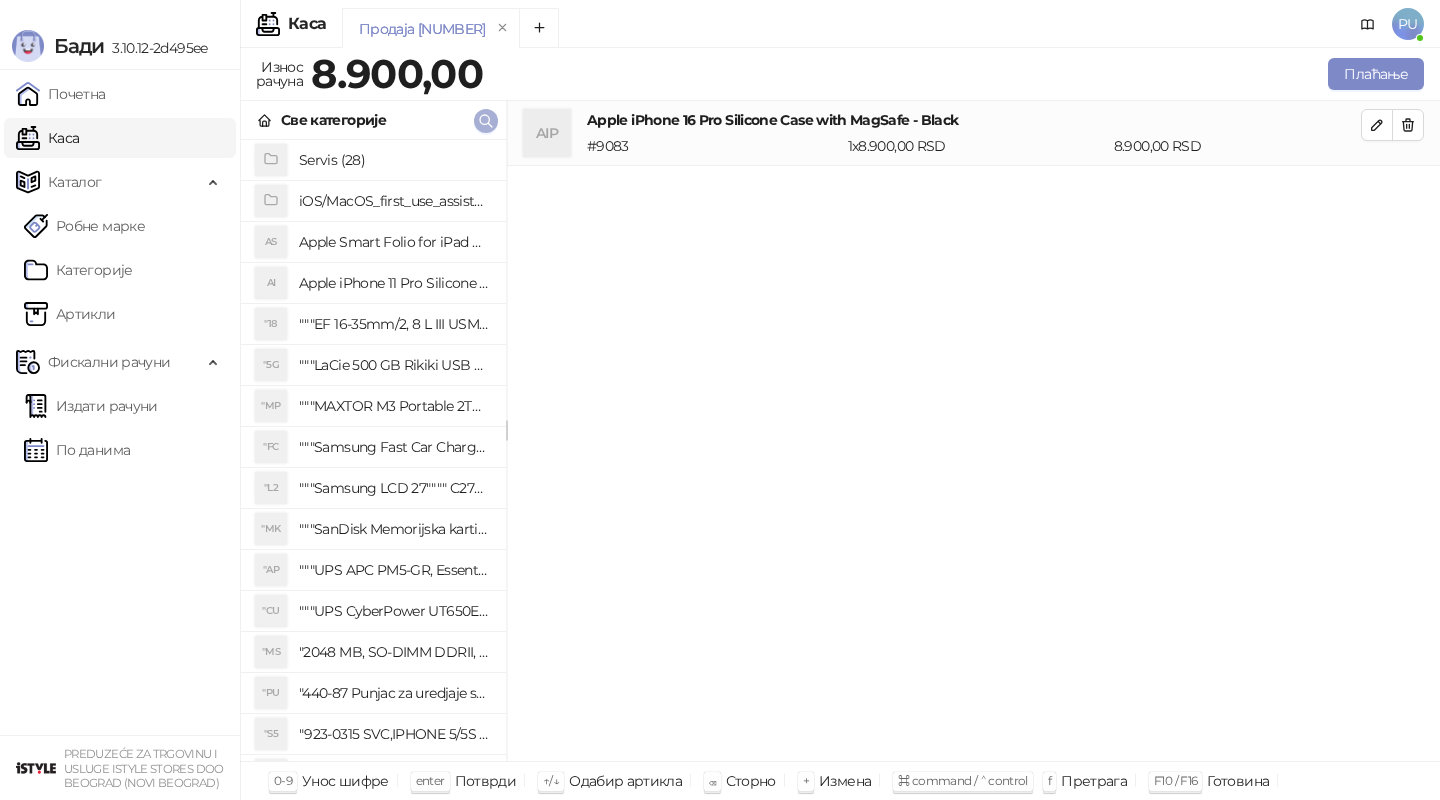 click 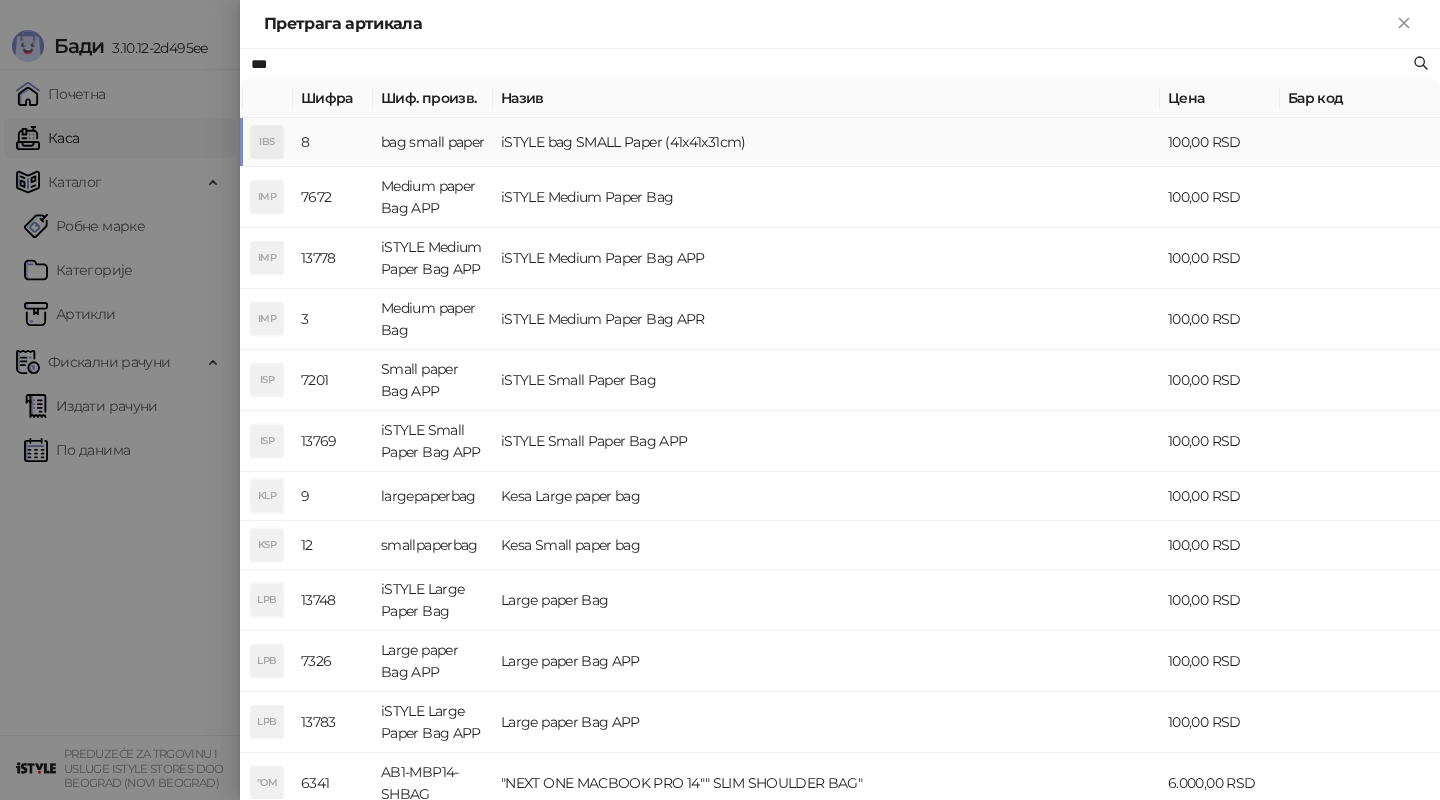 type on "***" 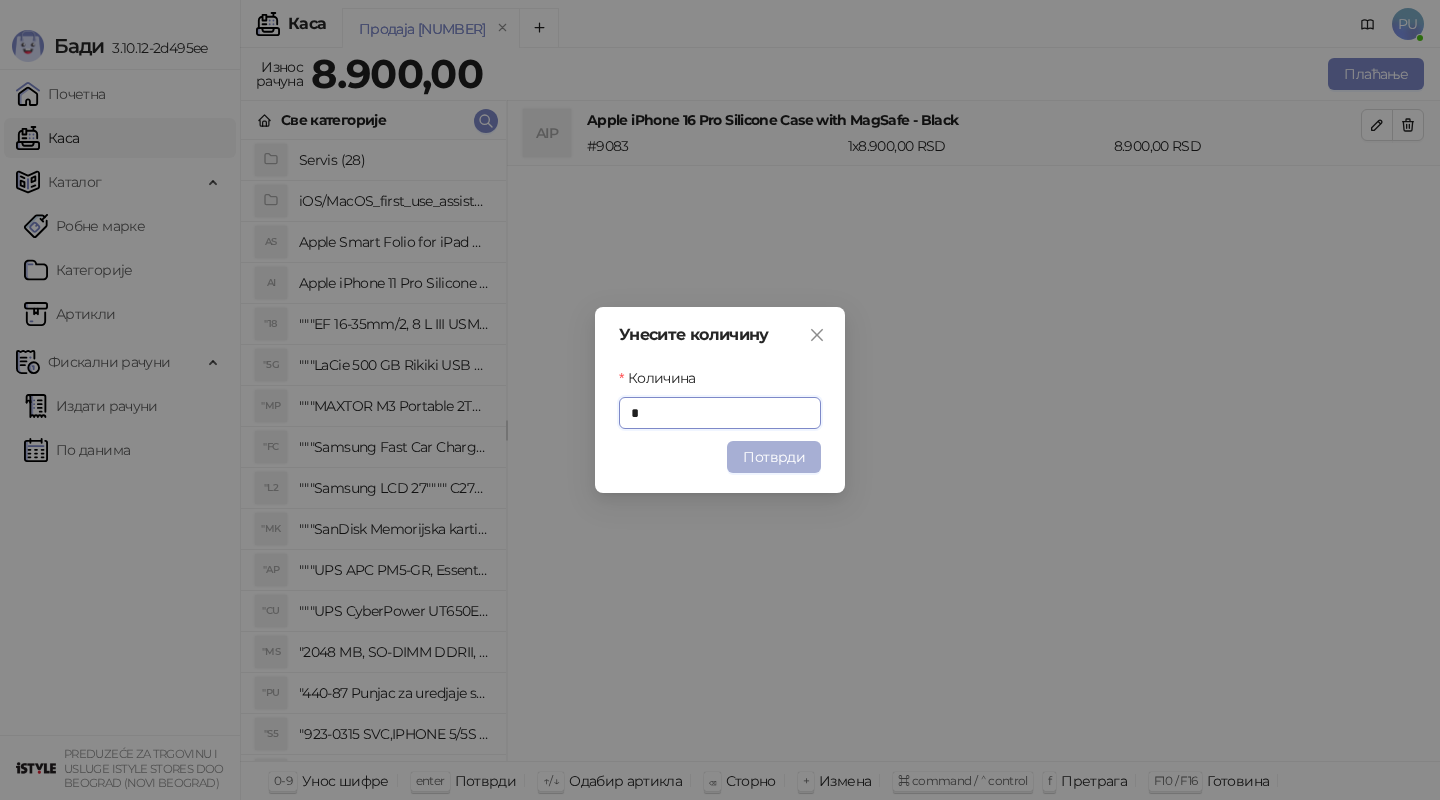 click on "Потврди" at bounding box center (774, 457) 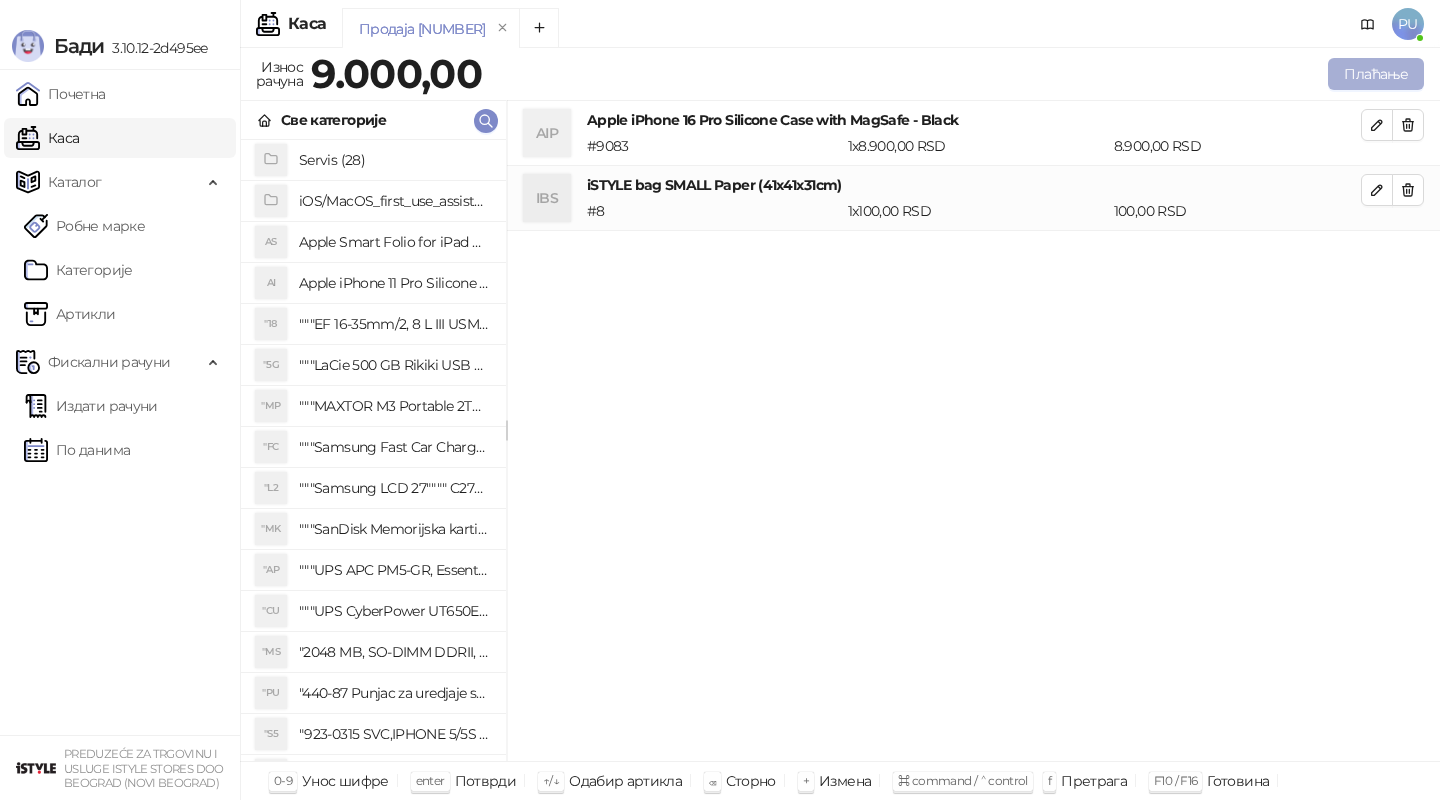 click on "Плаћање" at bounding box center (1376, 74) 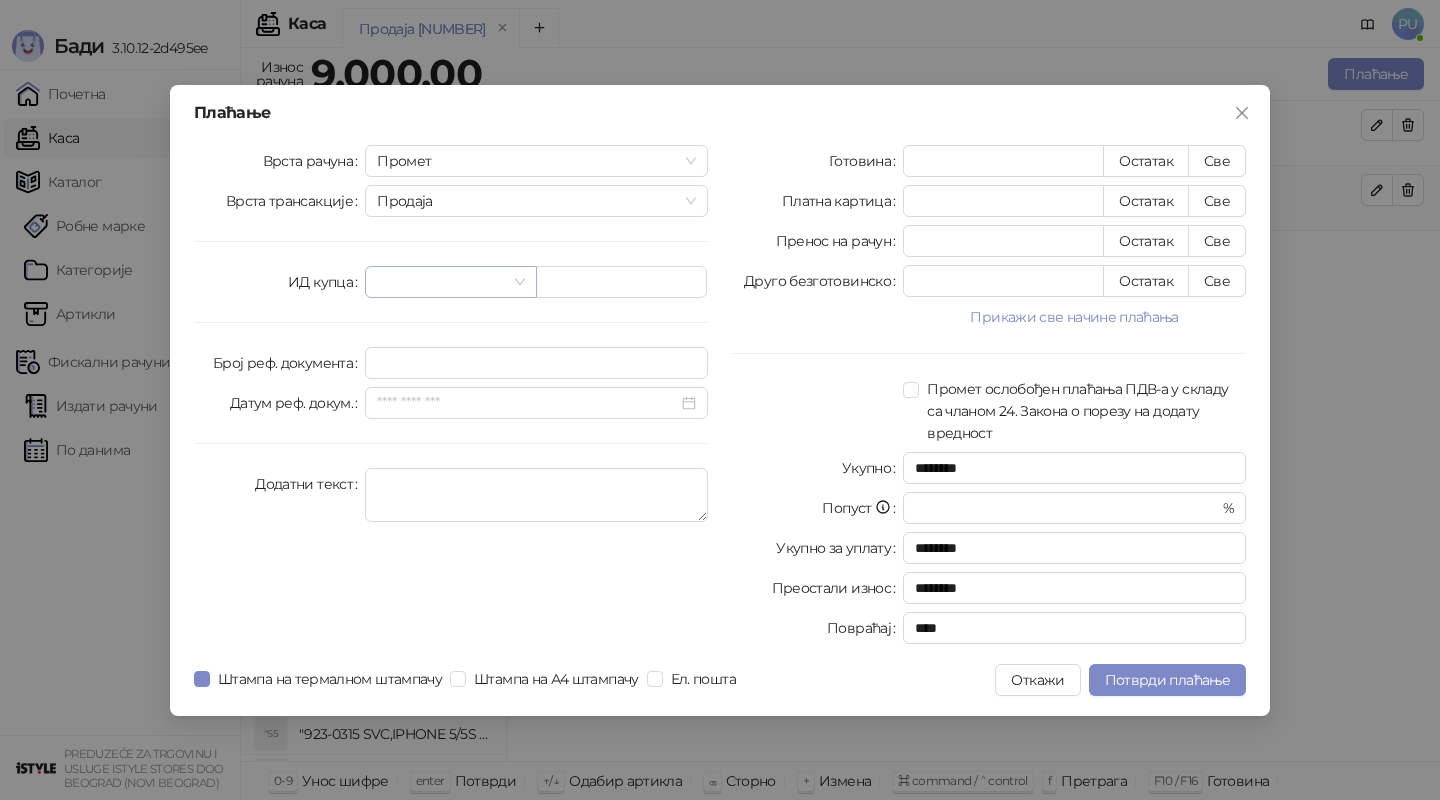 click at bounding box center [441, 282] 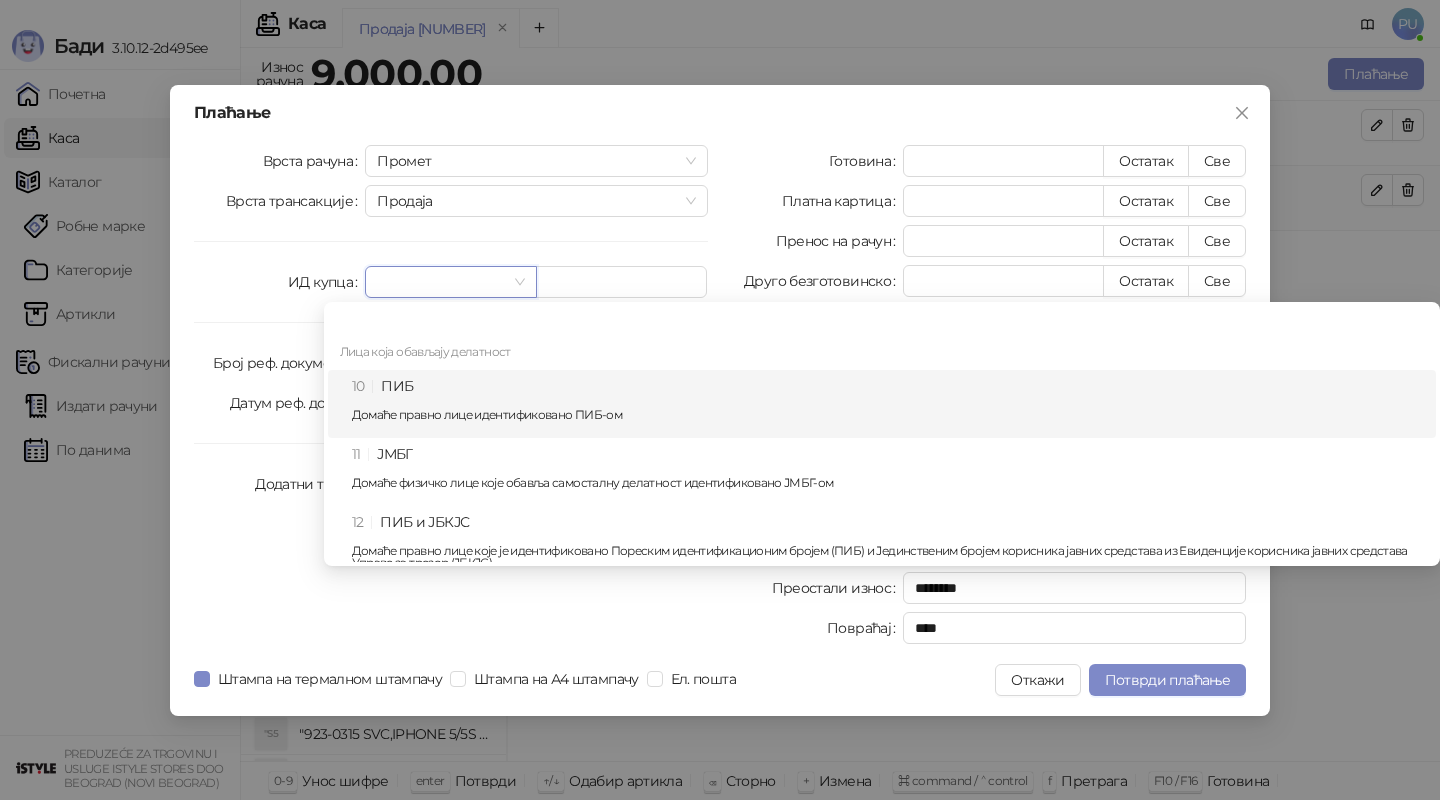 click on "10 ПИБ Домаће правно лице идентификовано ПИБ-ом" at bounding box center (888, 404) 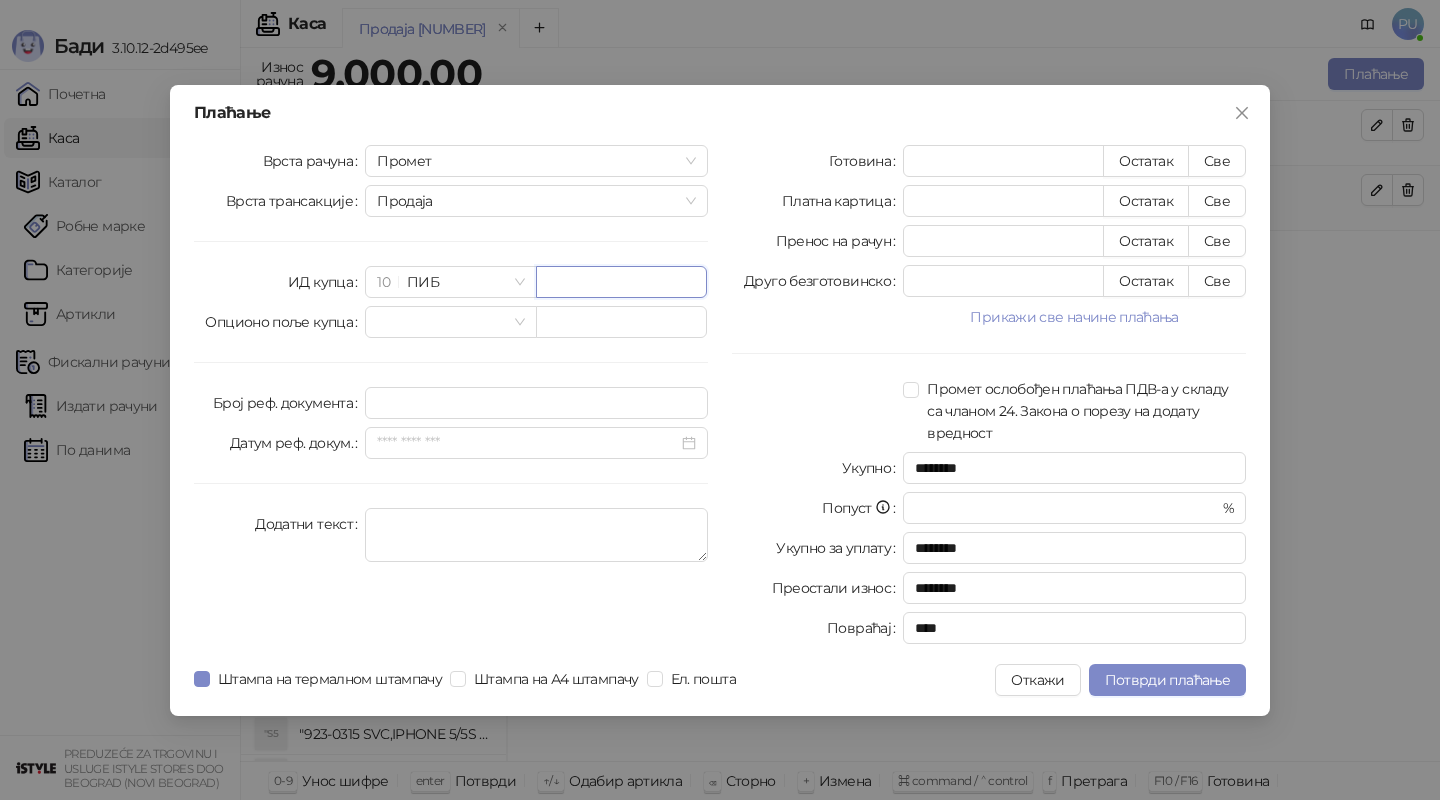 paste on "*********" 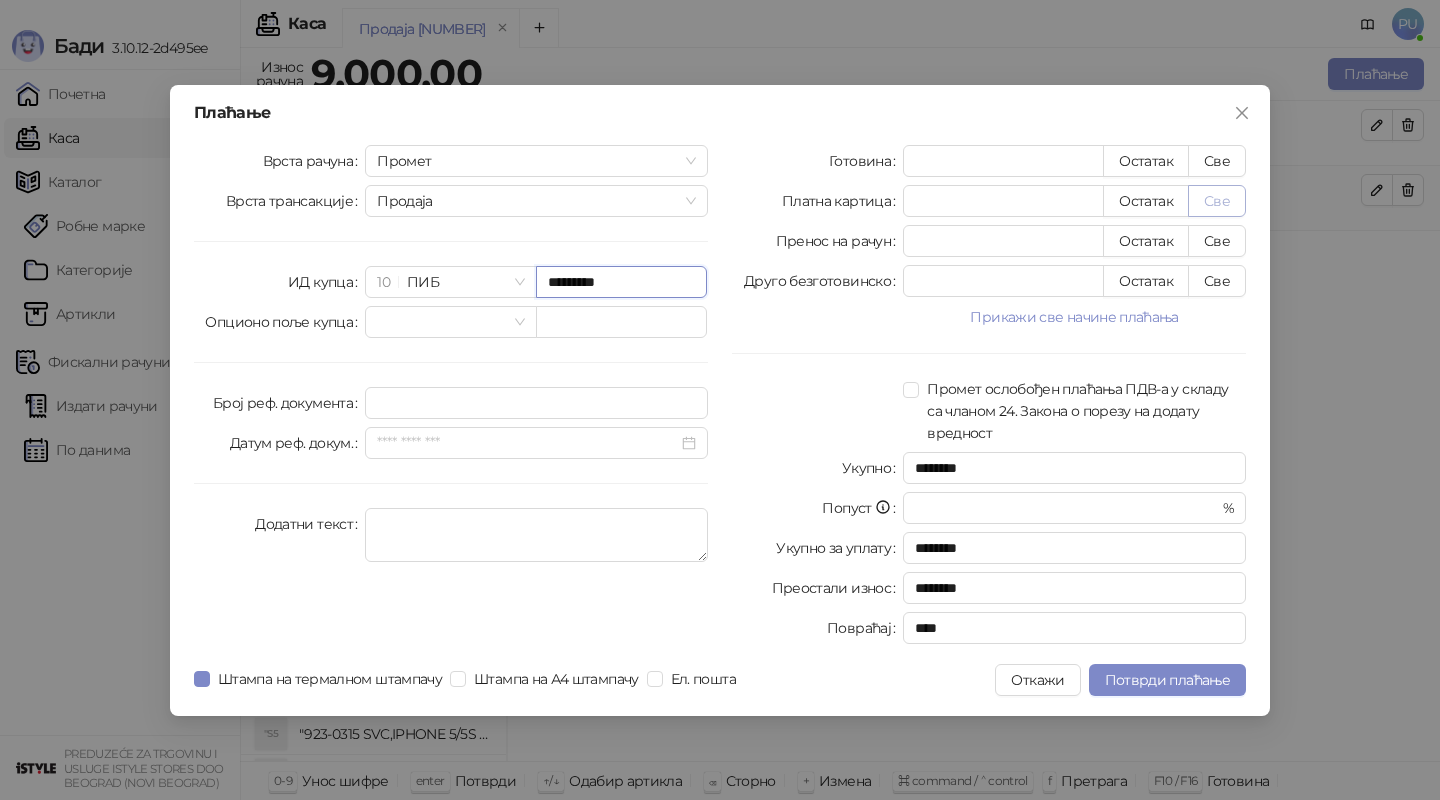 type on "*********" 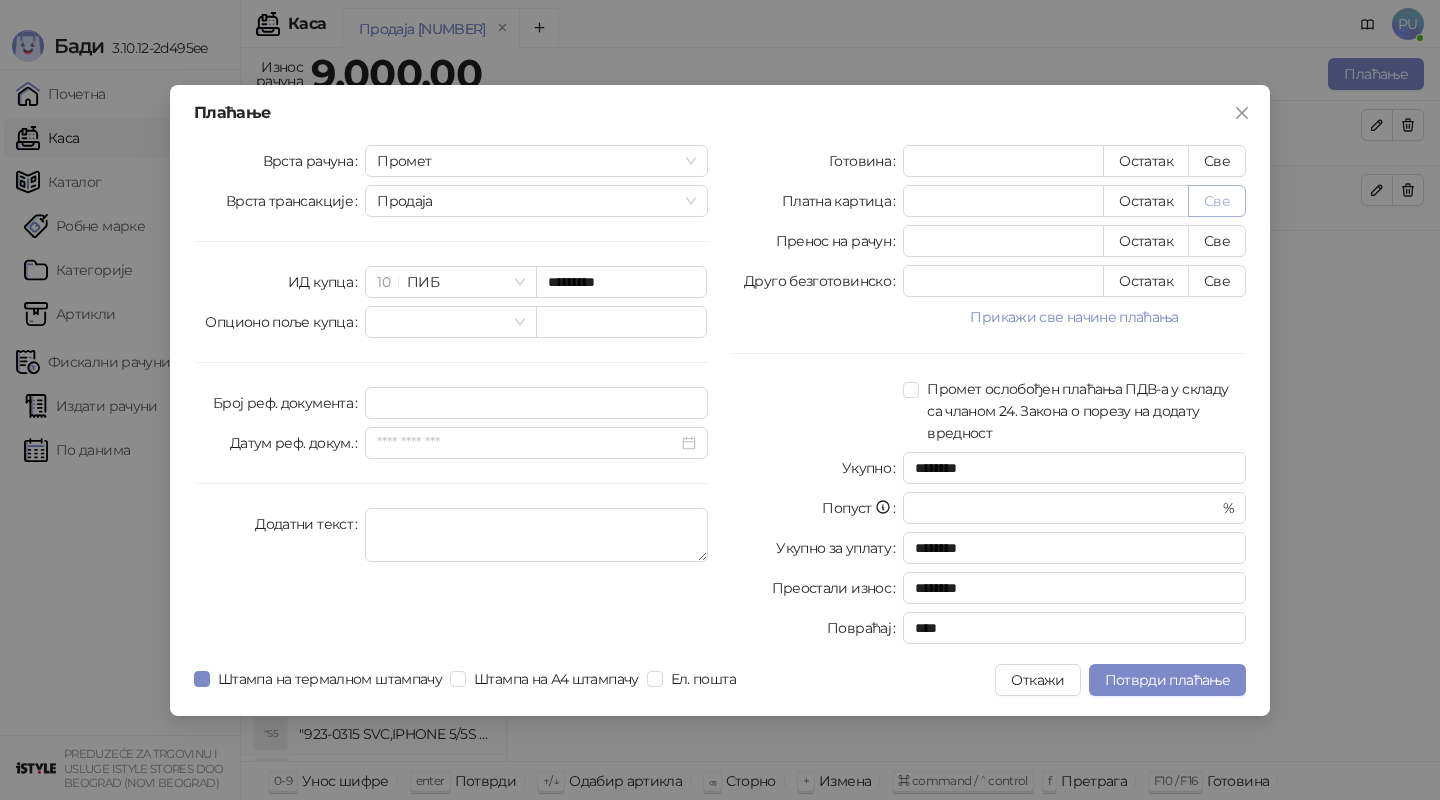 click on "Све" at bounding box center [1217, 201] 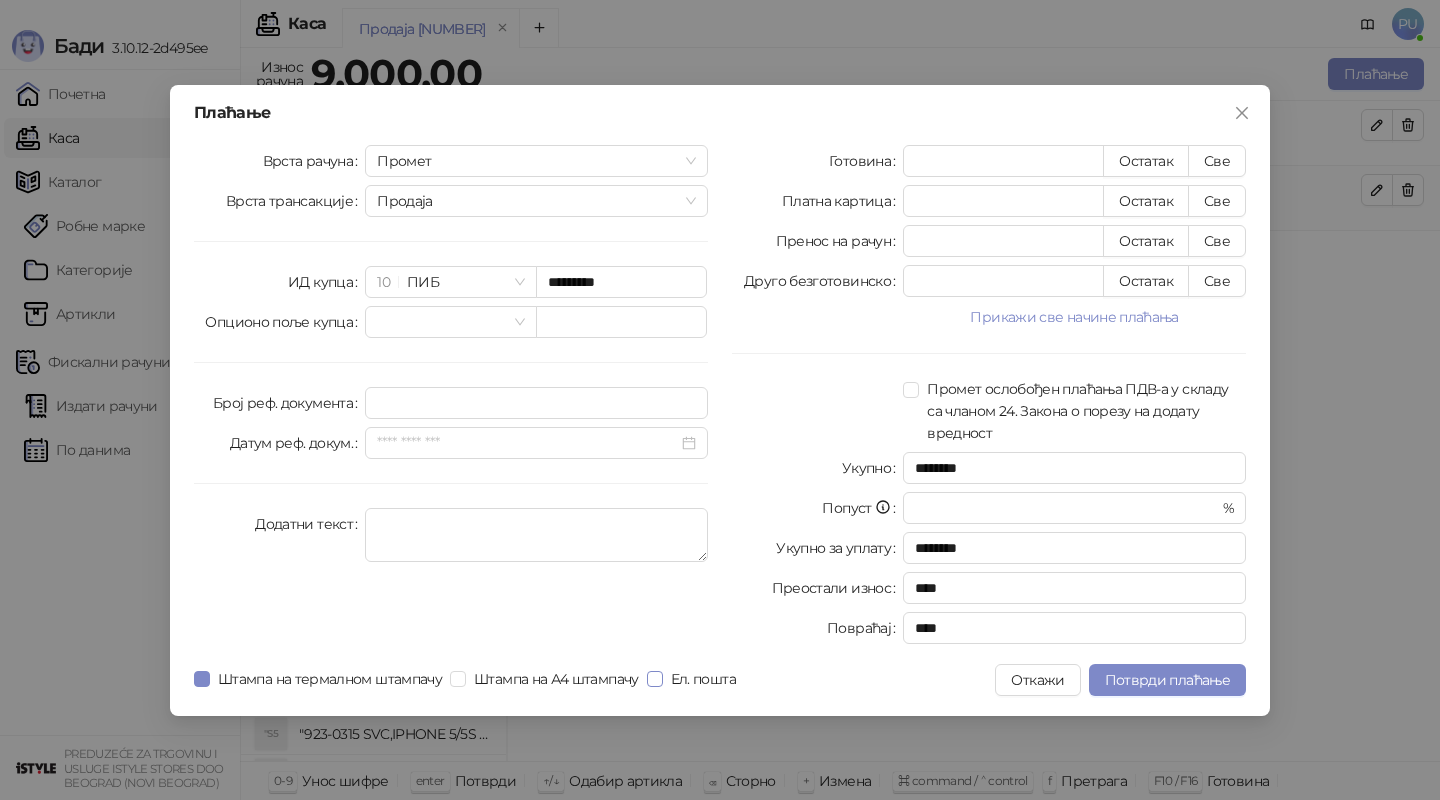 click on "Ел. пошта" at bounding box center [695, 679] 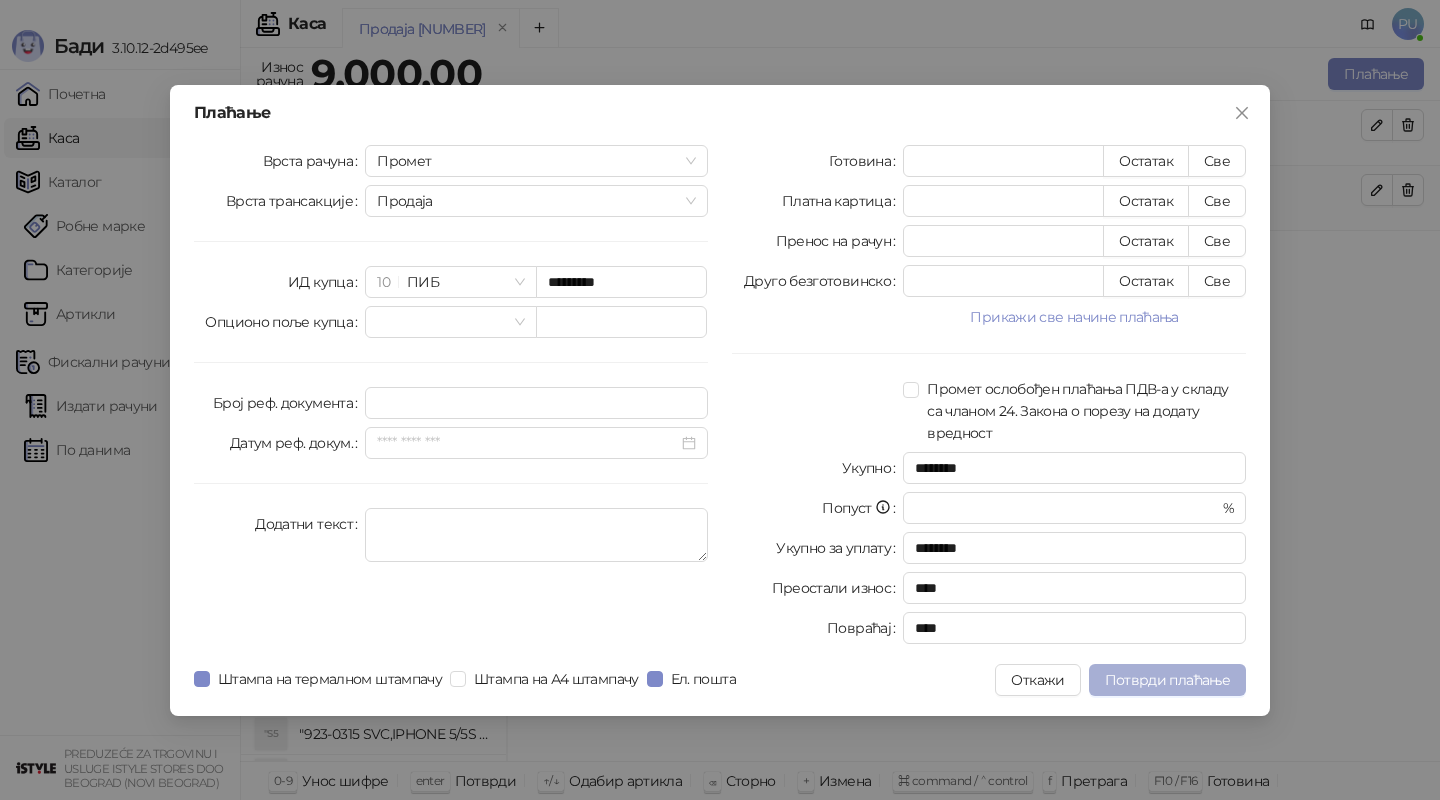 click on "Потврди плаћање" at bounding box center [1167, 680] 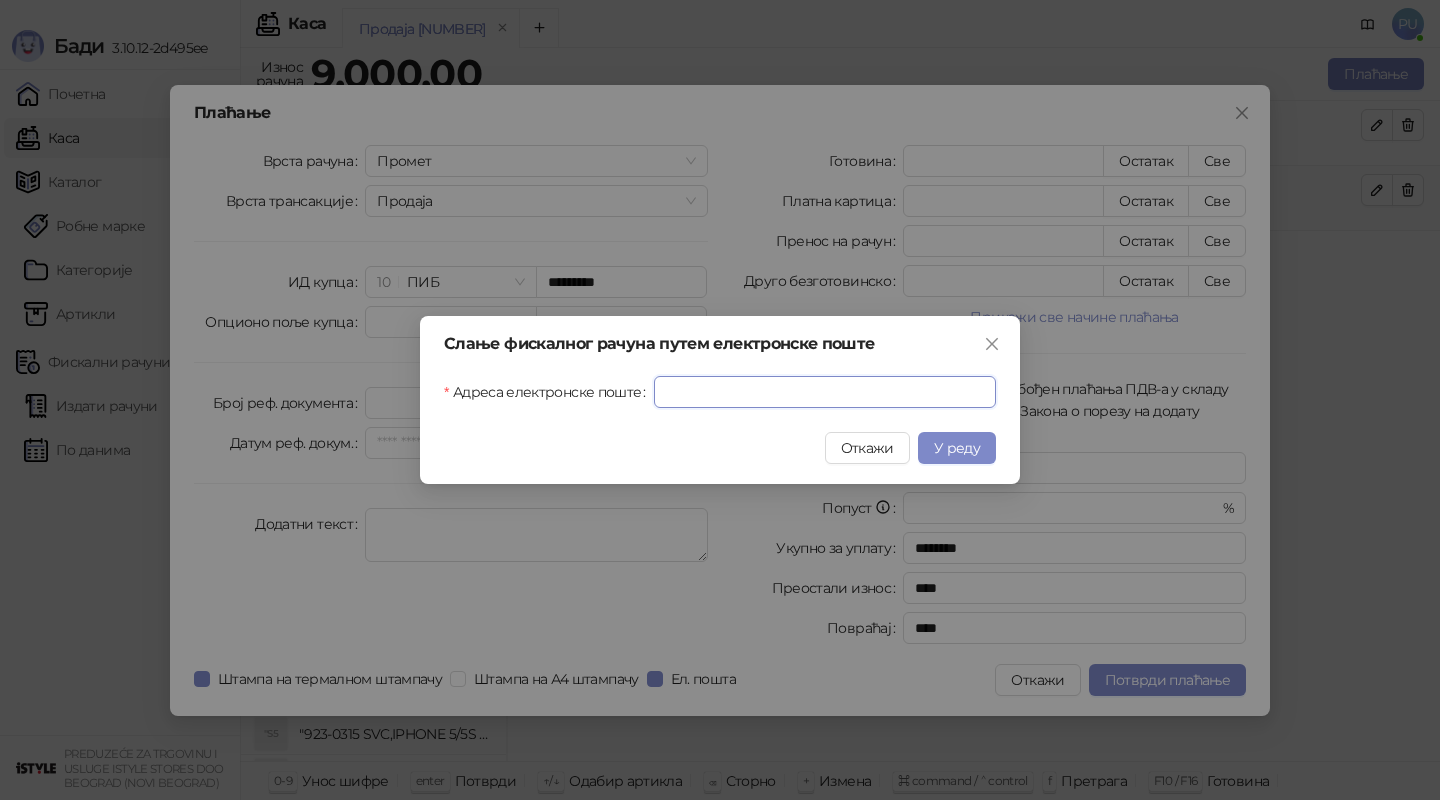 click on "Адреса електронске поште" at bounding box center (825, 392) 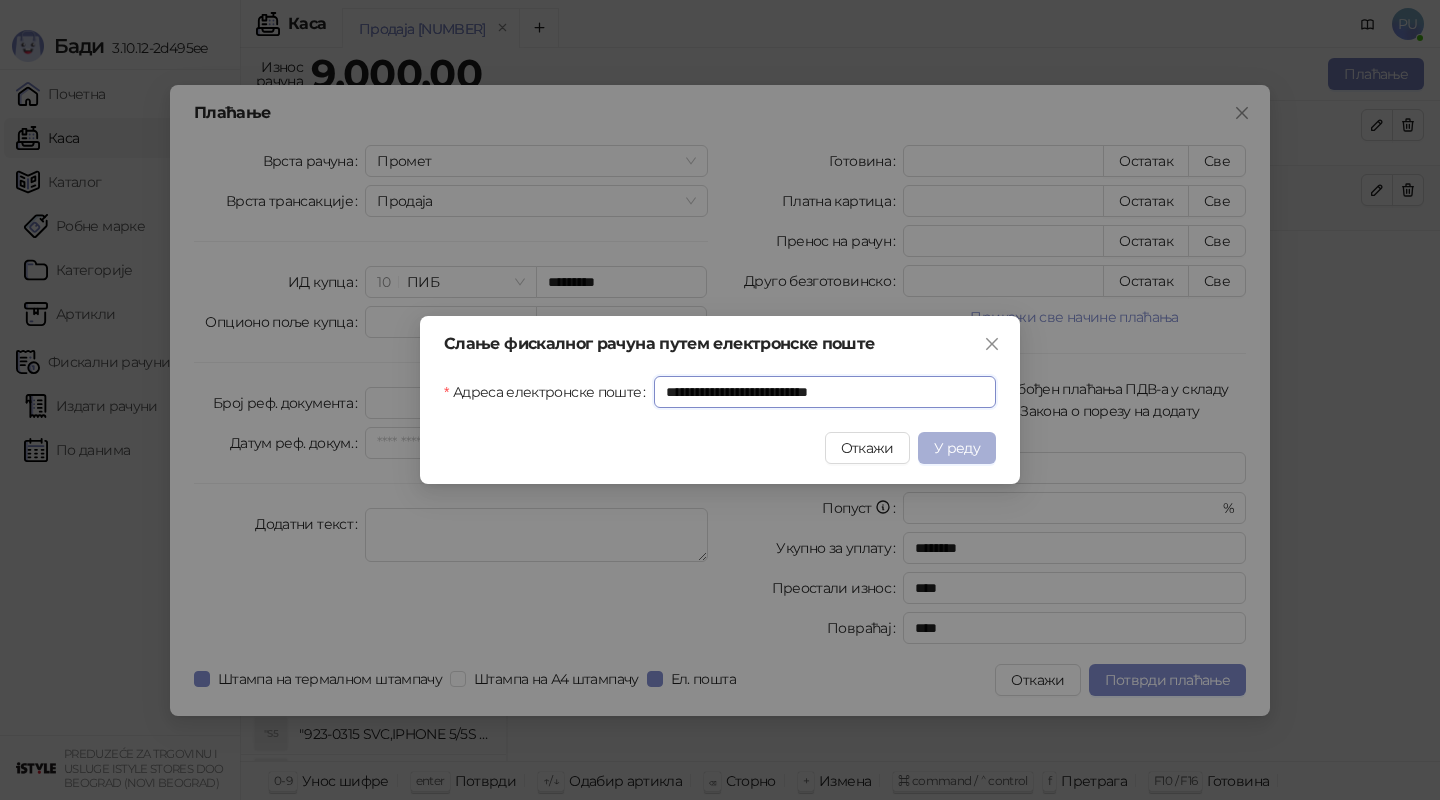 type on "**********" 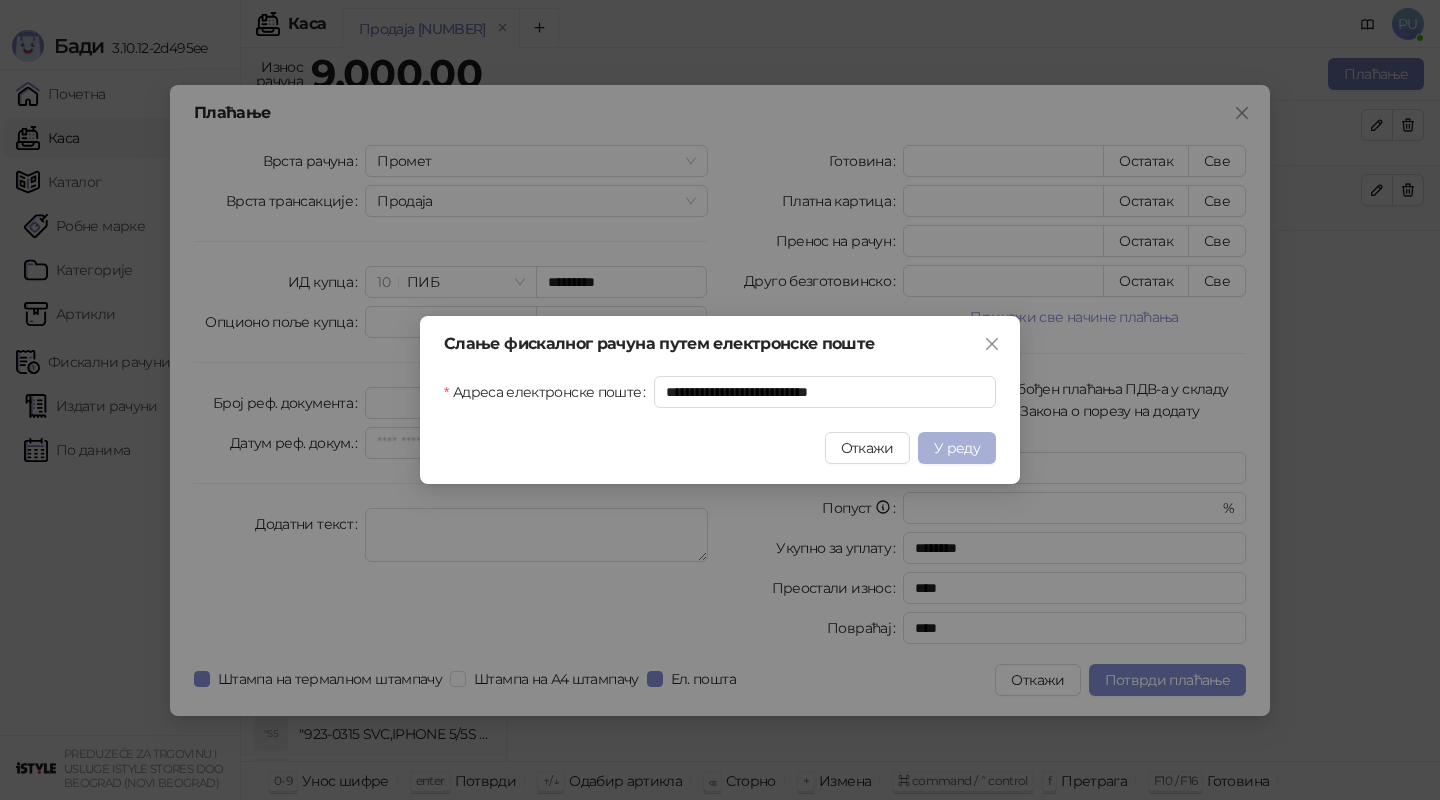 click on "У реду" at bounding box center [957, 448] 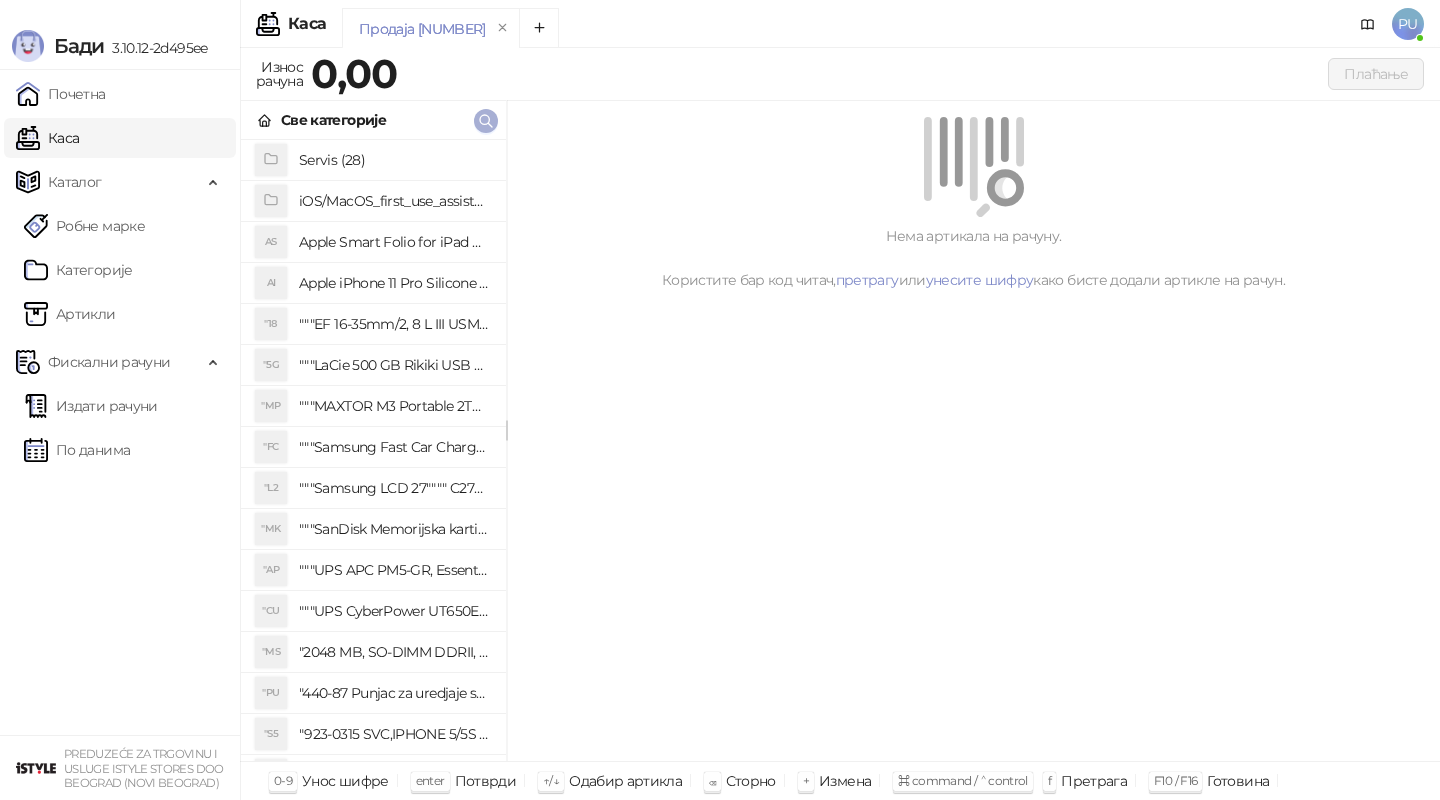 click 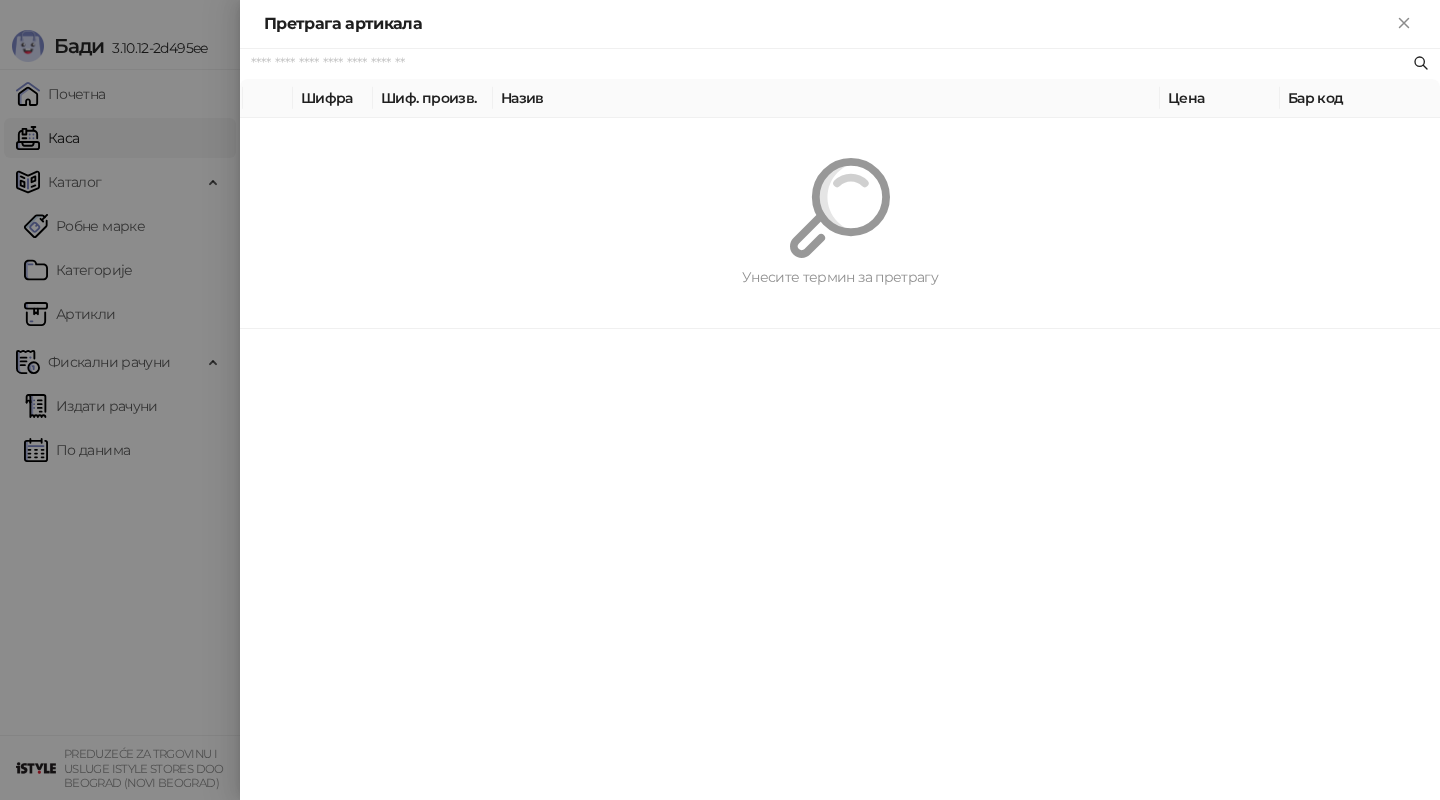 paste on "*********" 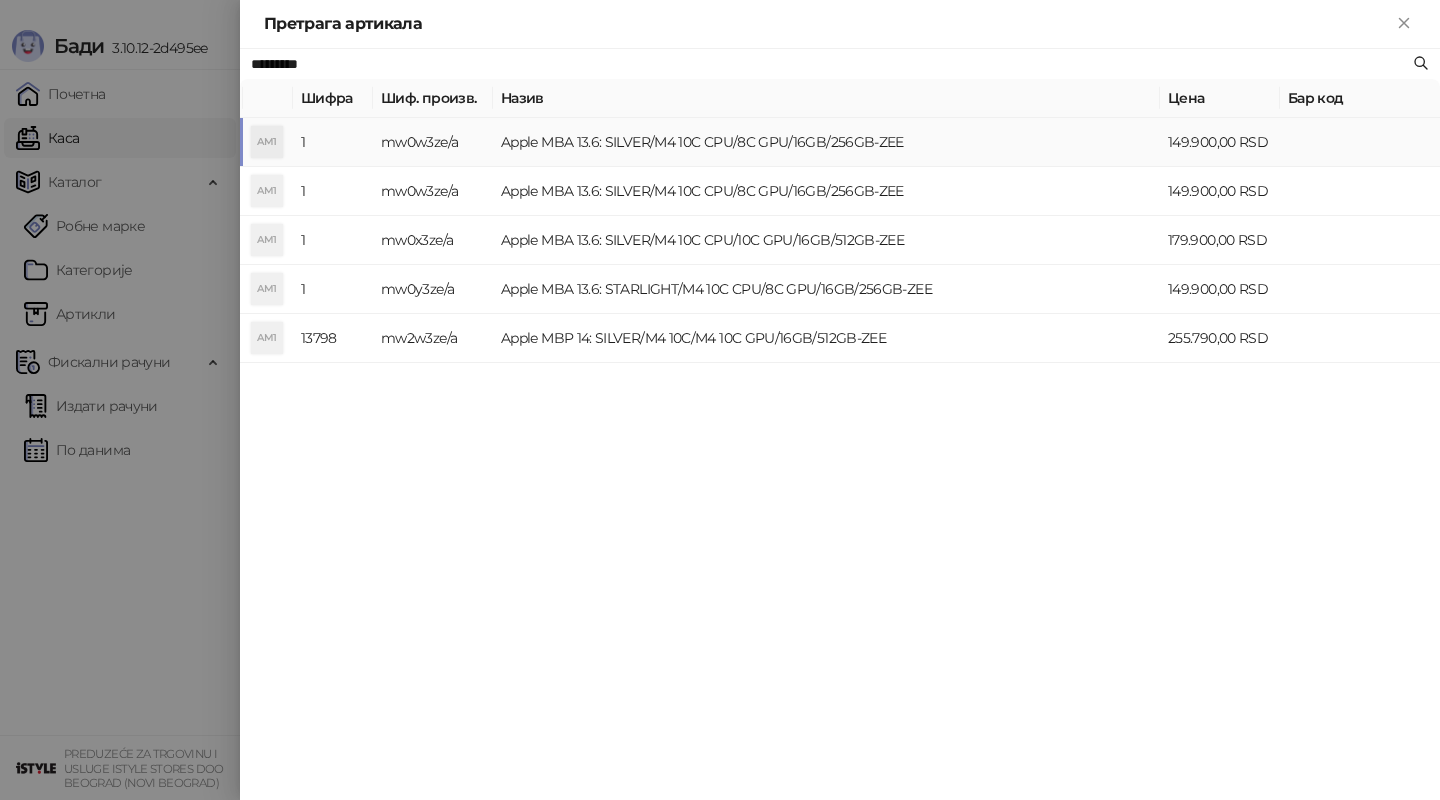 click on "Apple MBA 13.6: SILVER/M4 10C CPU/8C GPU/16GB/256GB-ZEE" at bounding box center [826, 142] 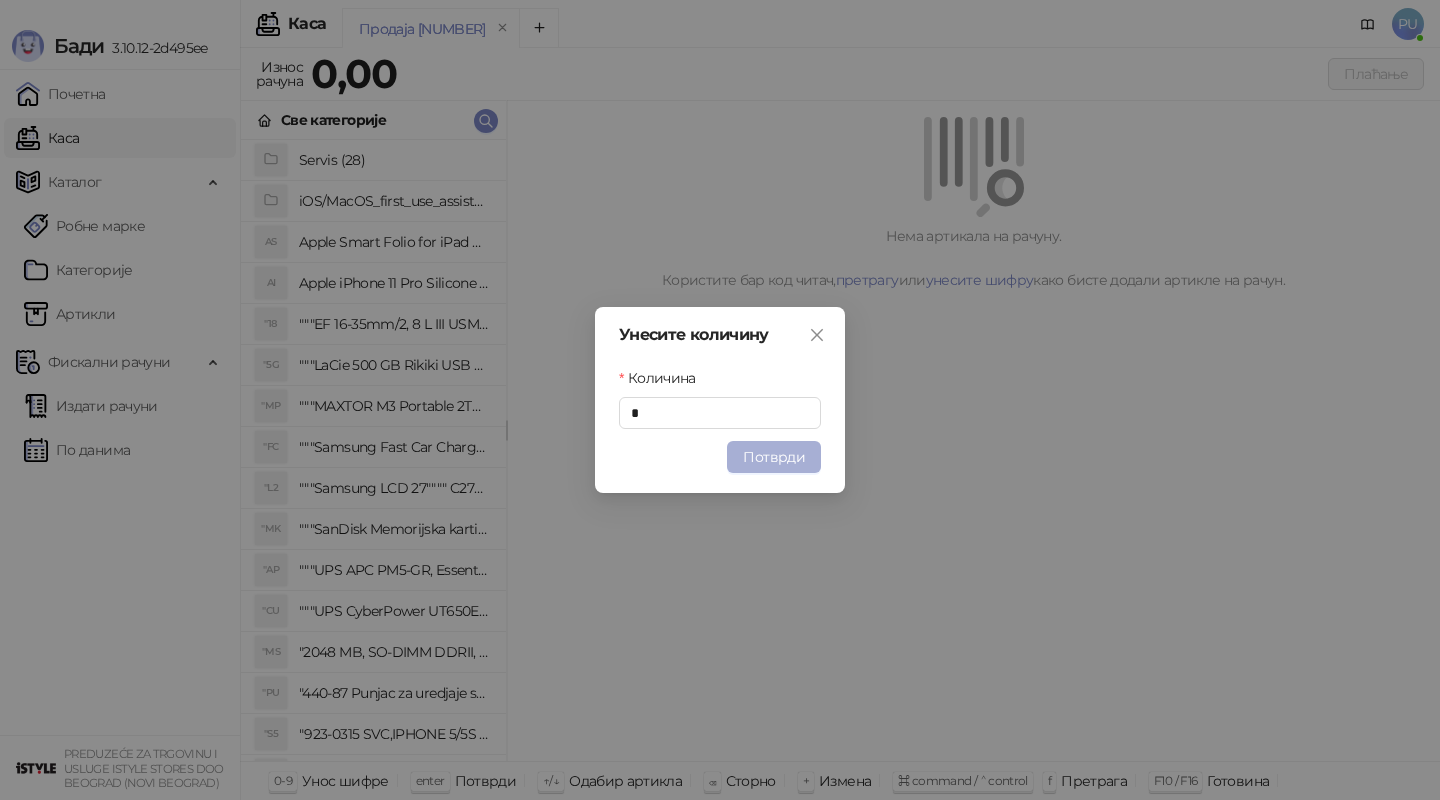click on "Потврди" at bounding box center (774, 457) 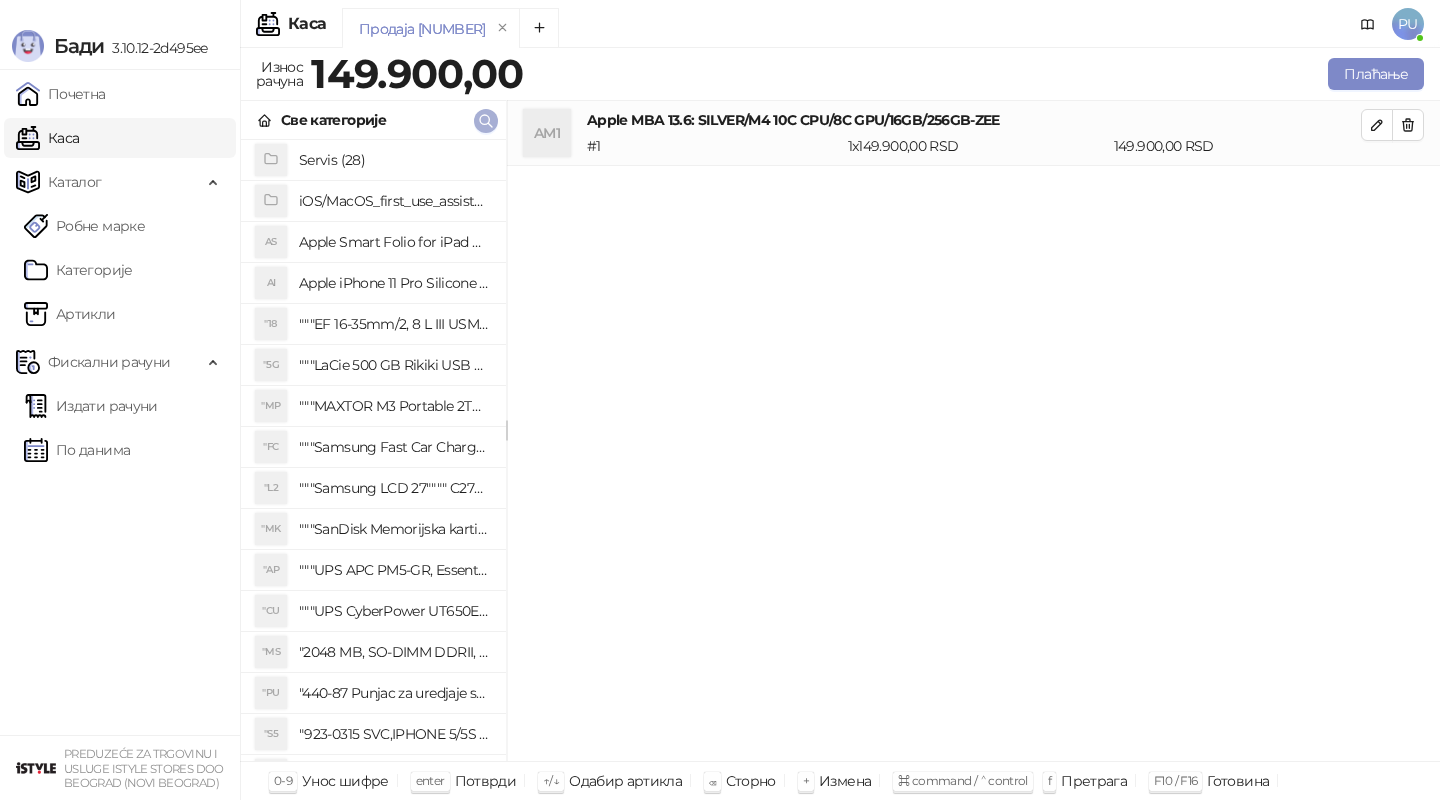 click 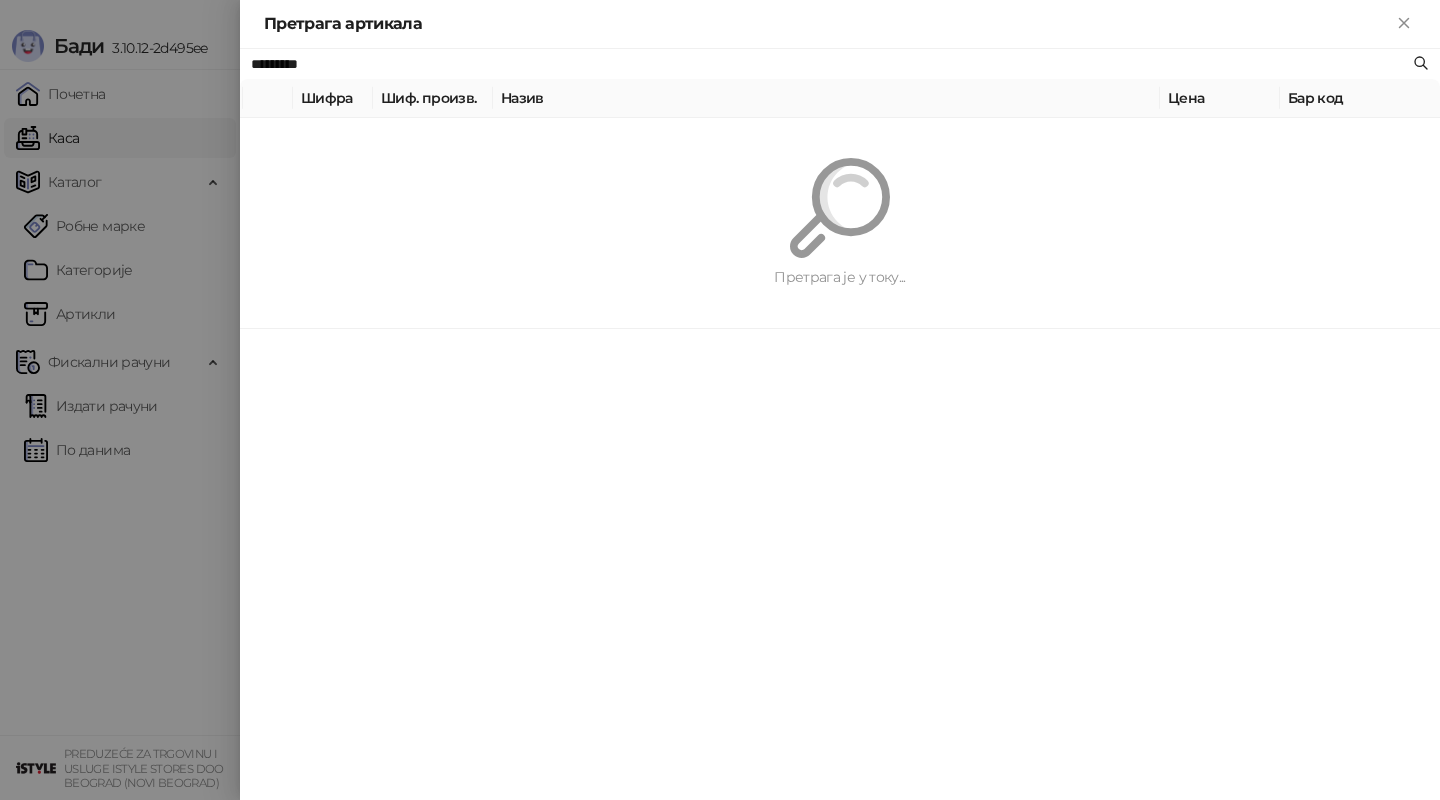paste on "*********" 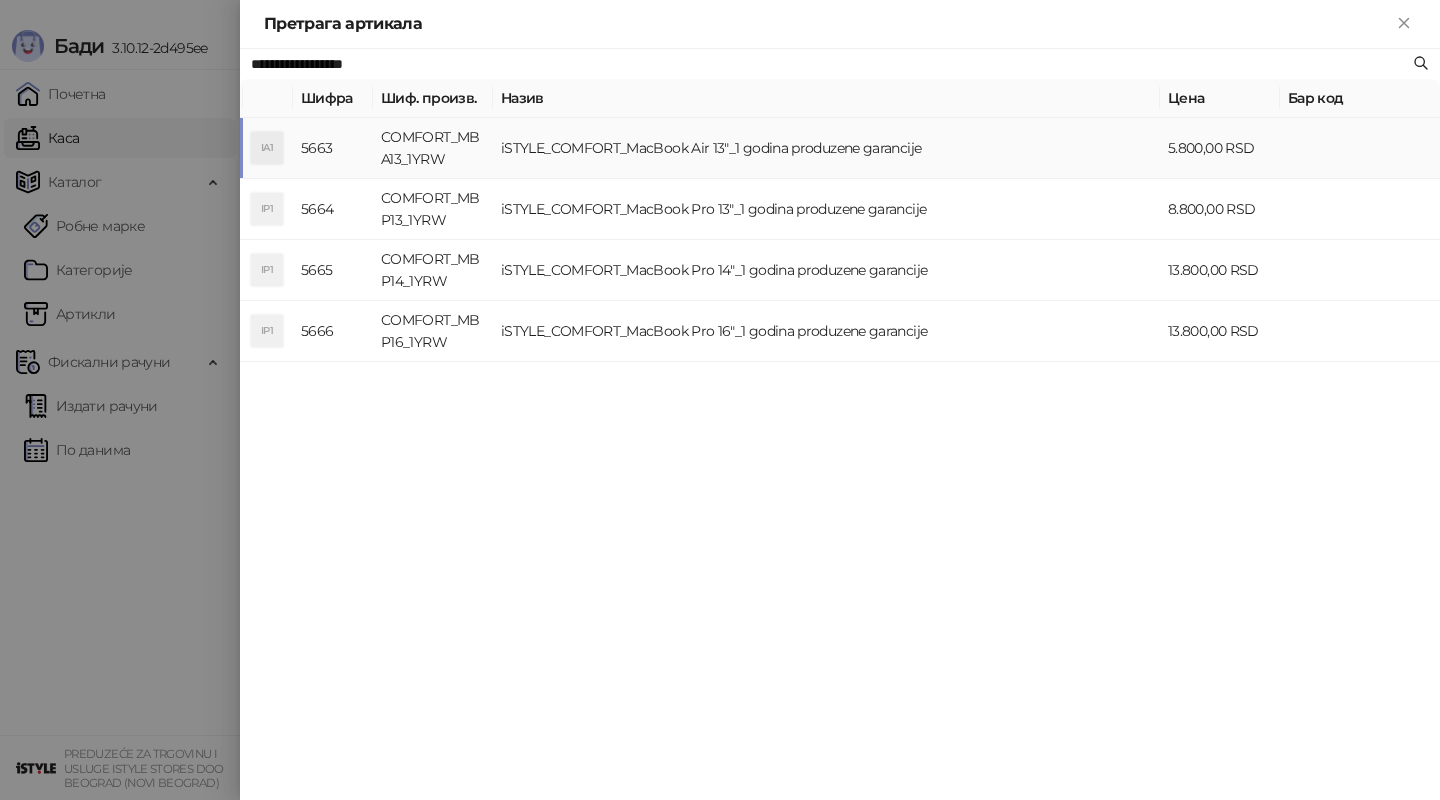 click on "iSTYLE_COMFORT_MacBook Air 13"_1 godina produzene garancije" at bounding box center [826, 148] 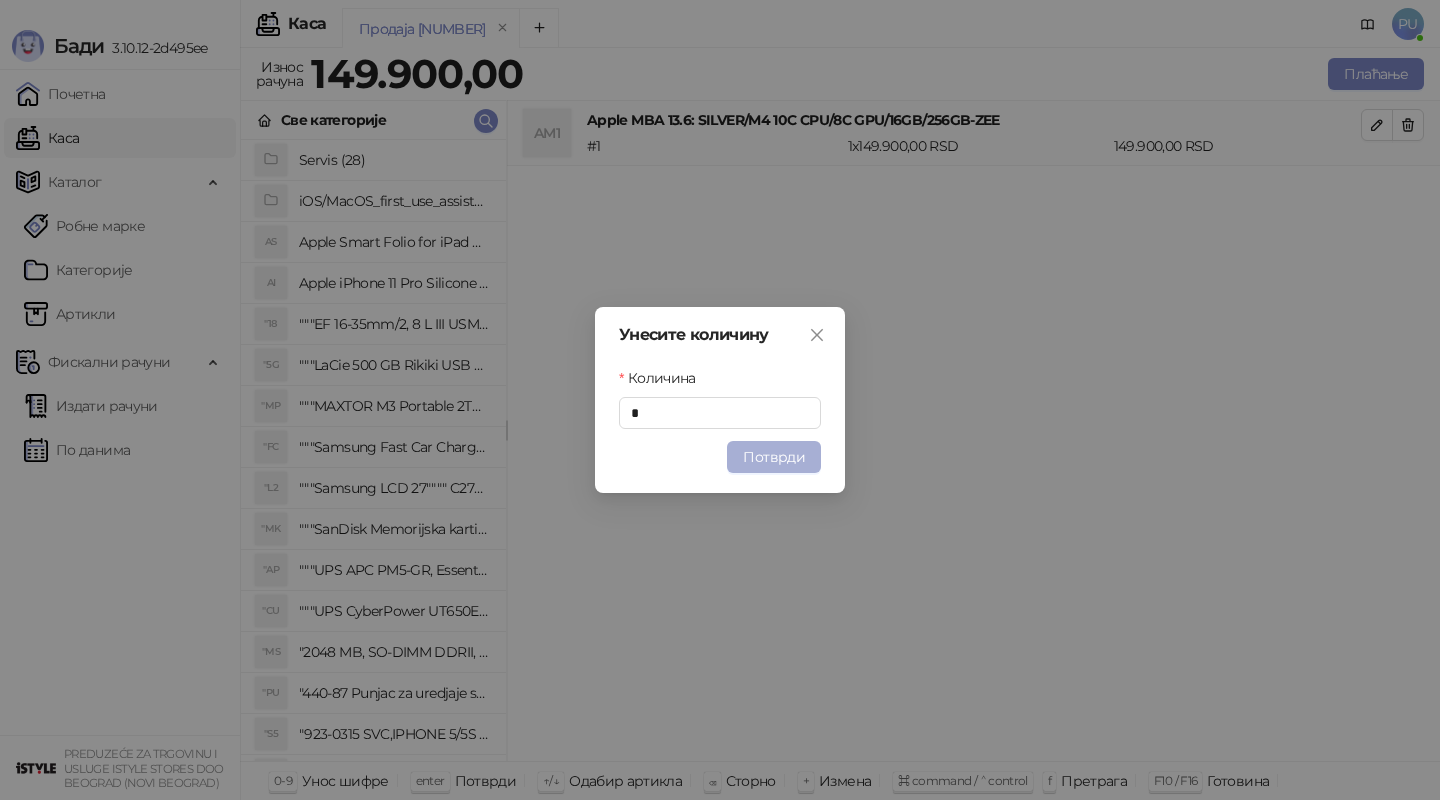 click on "Потврди" at bounding box center [774, 457] 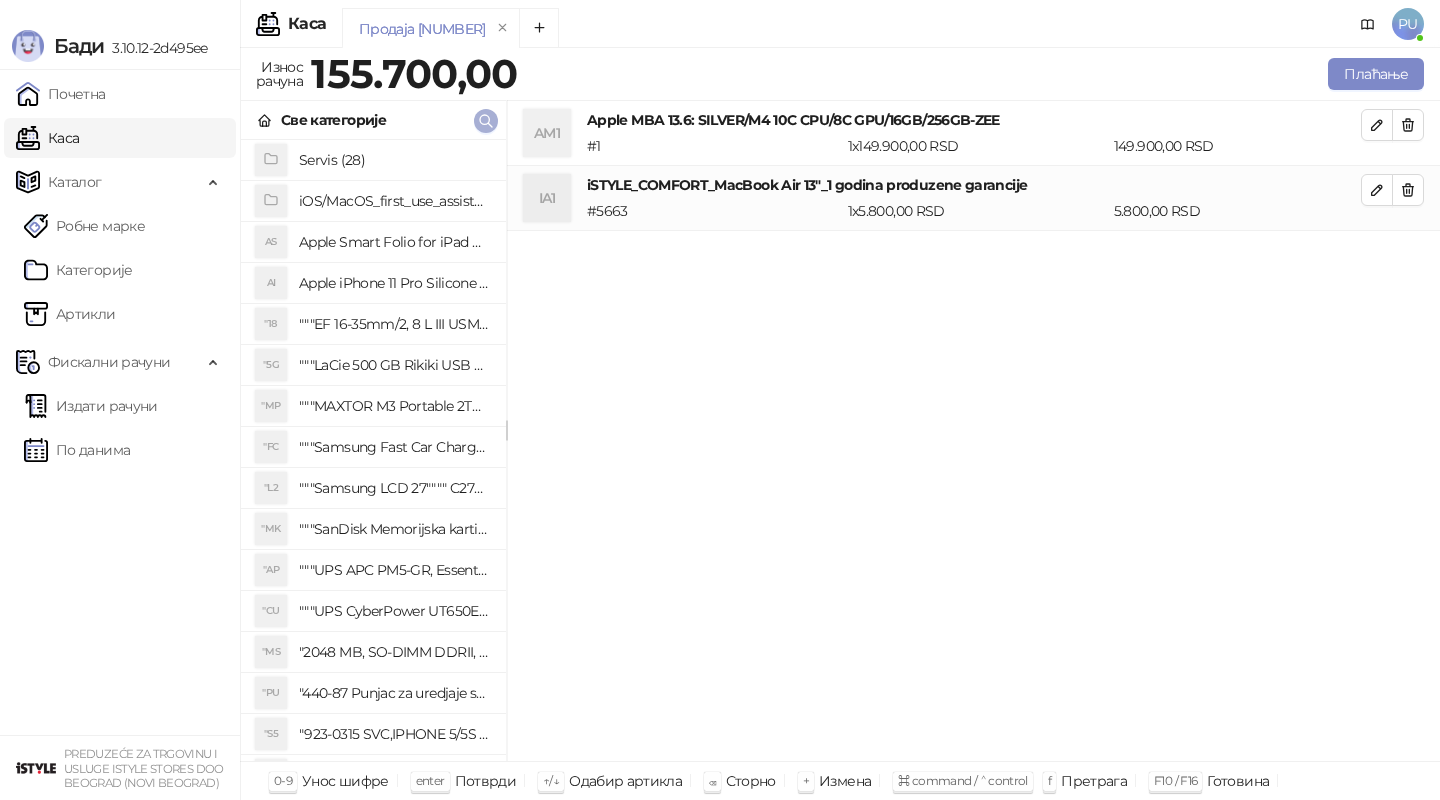 click 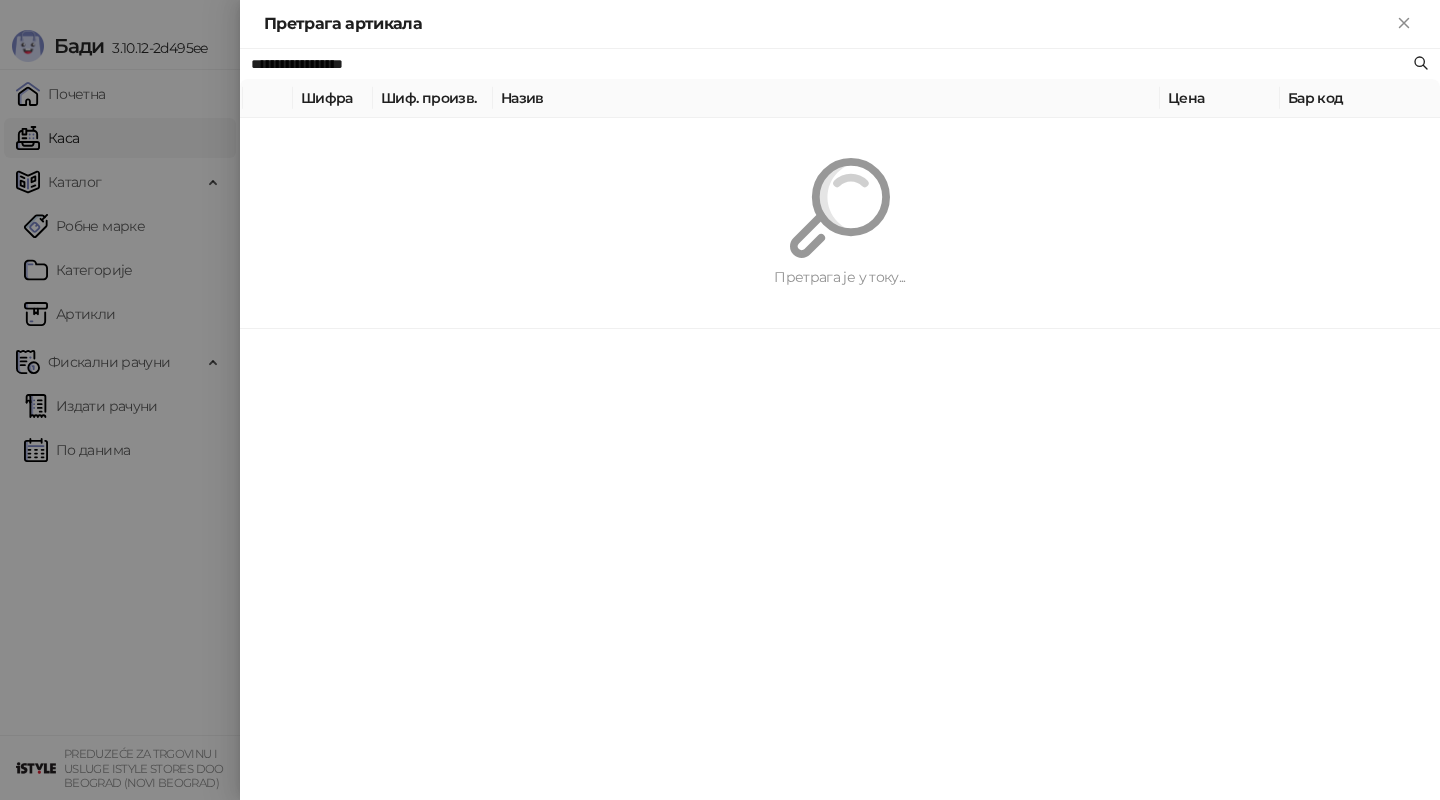 paste on "****" 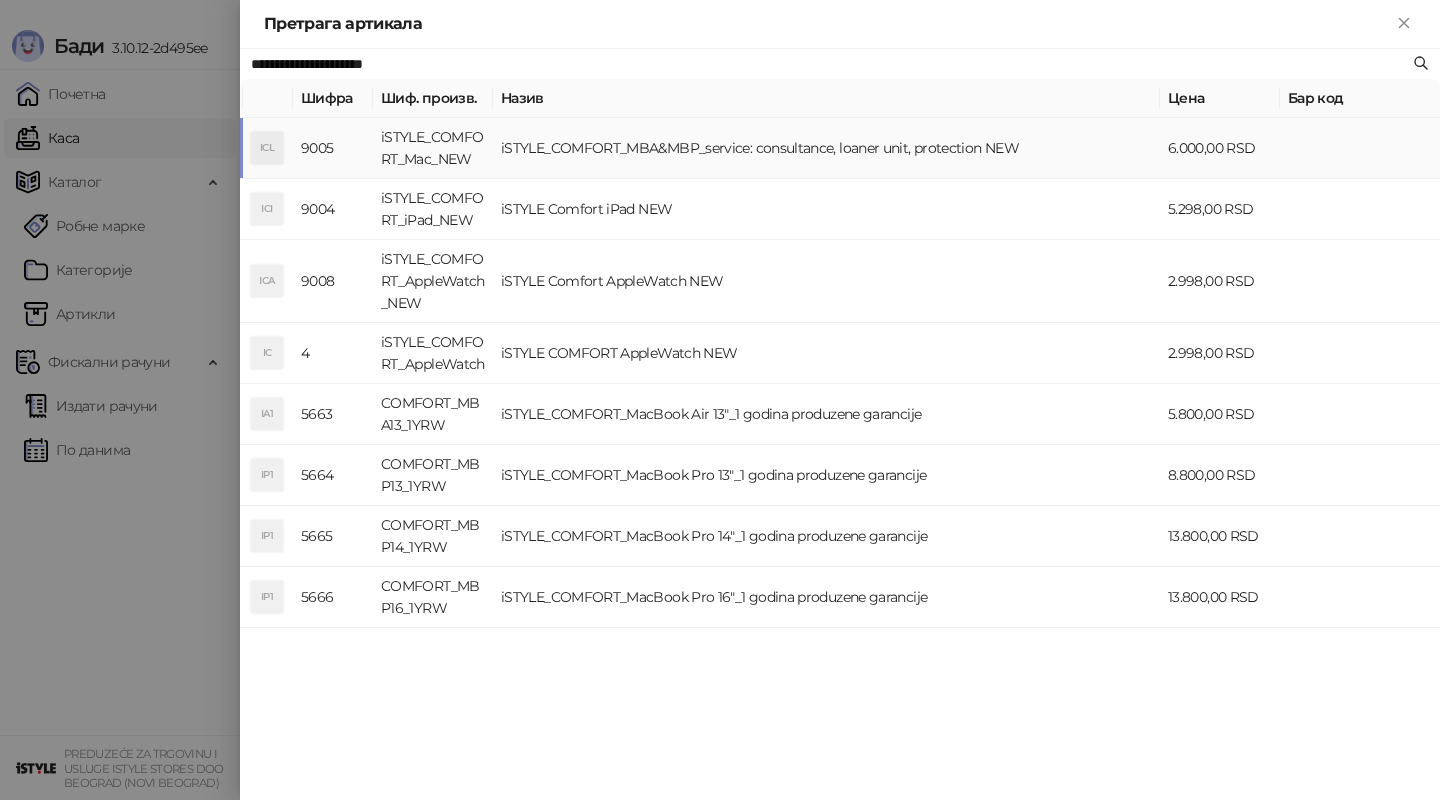 type on "**********" 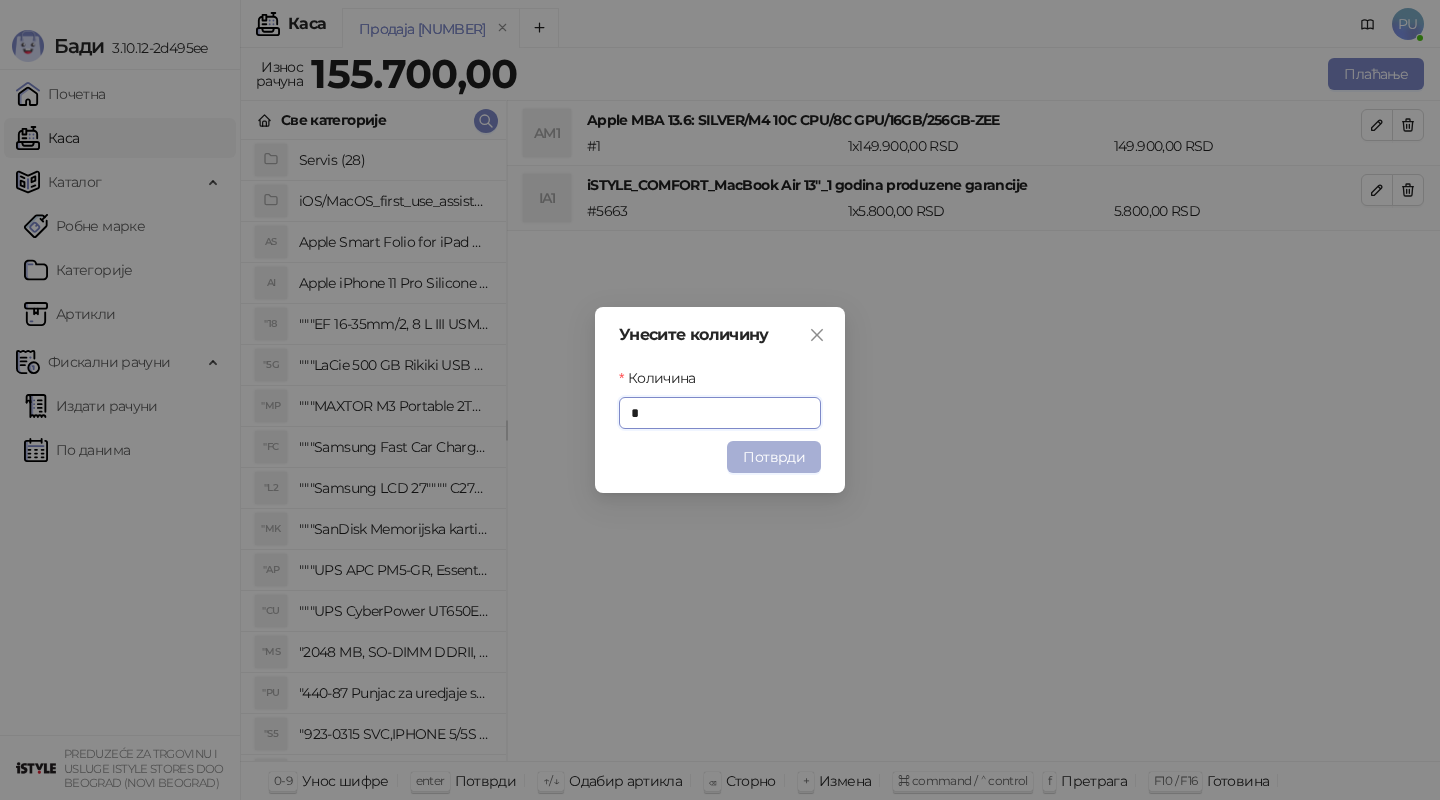 click on "Потврди" at bounding box center (774, 457) 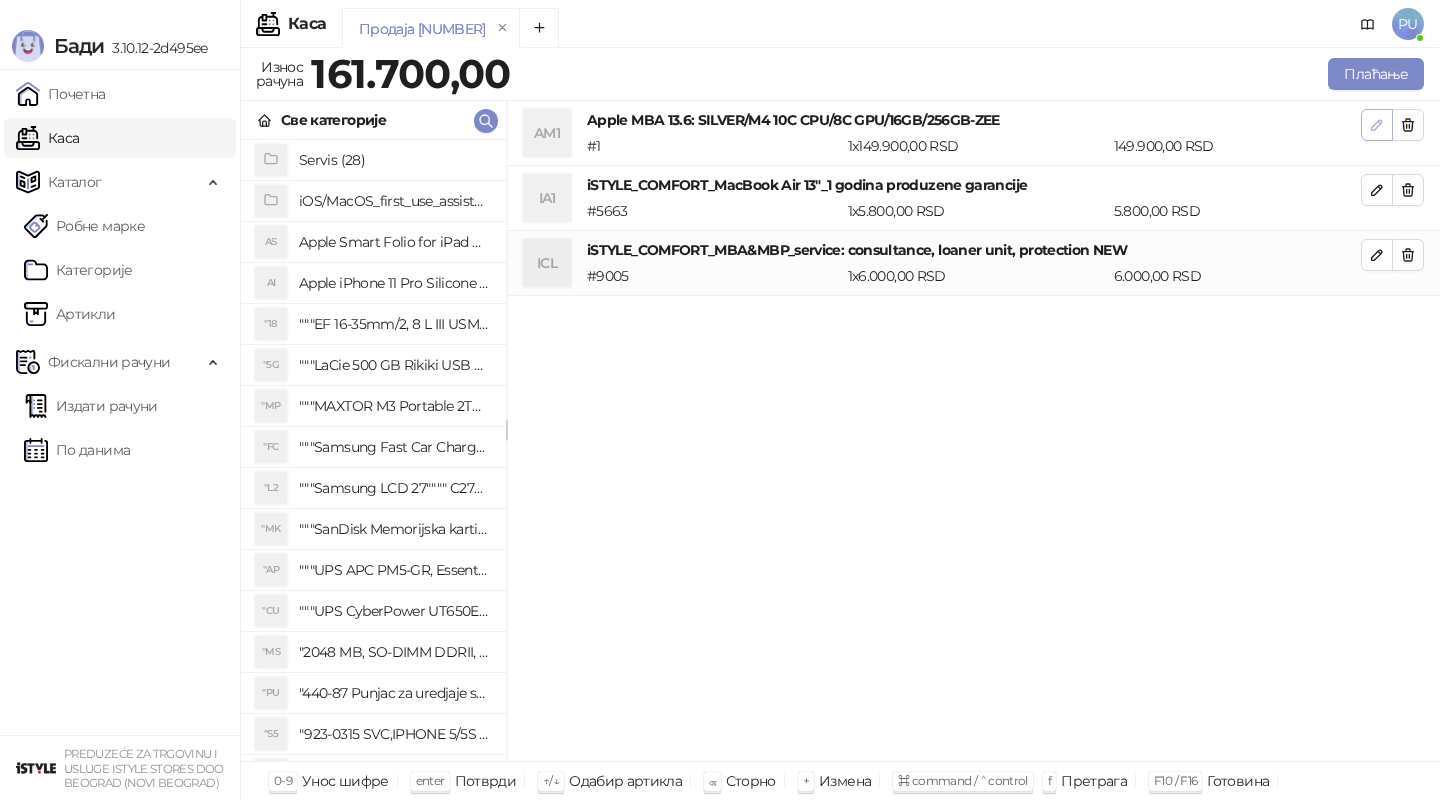 click 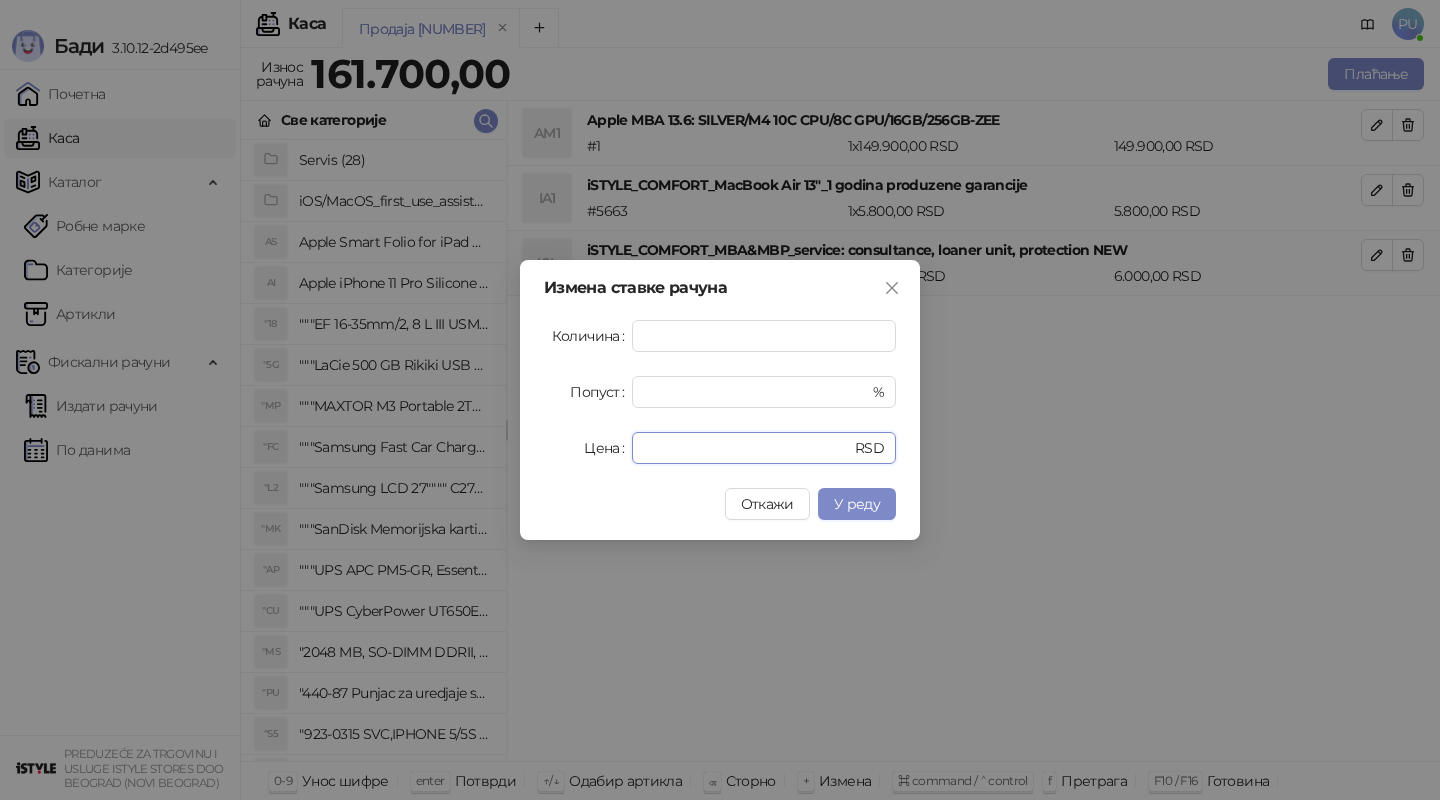 drag, startPoint x: 721, startPoint y: 442, endPoint x: 497, endPoint y: 436, distance: 224.08034 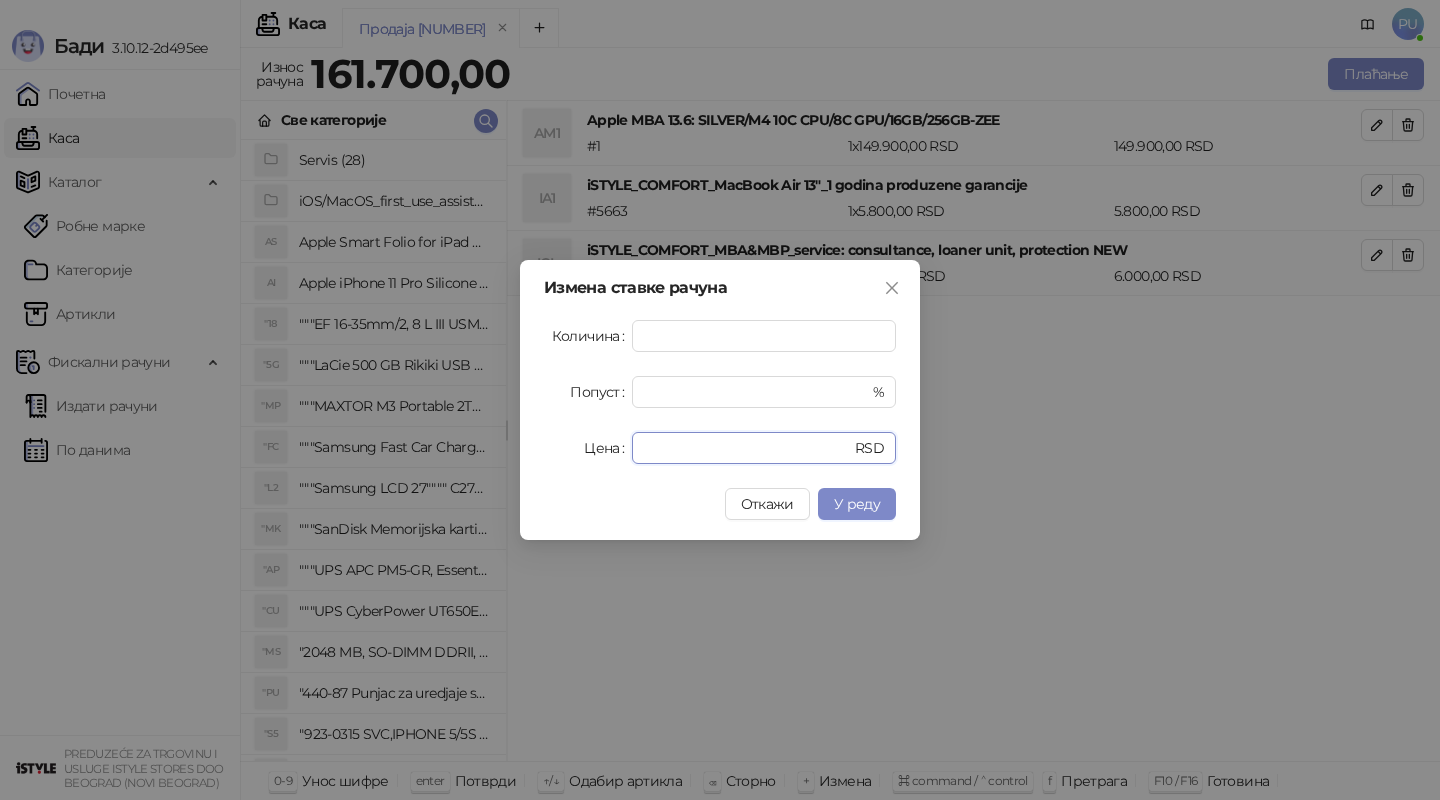 type on "******" 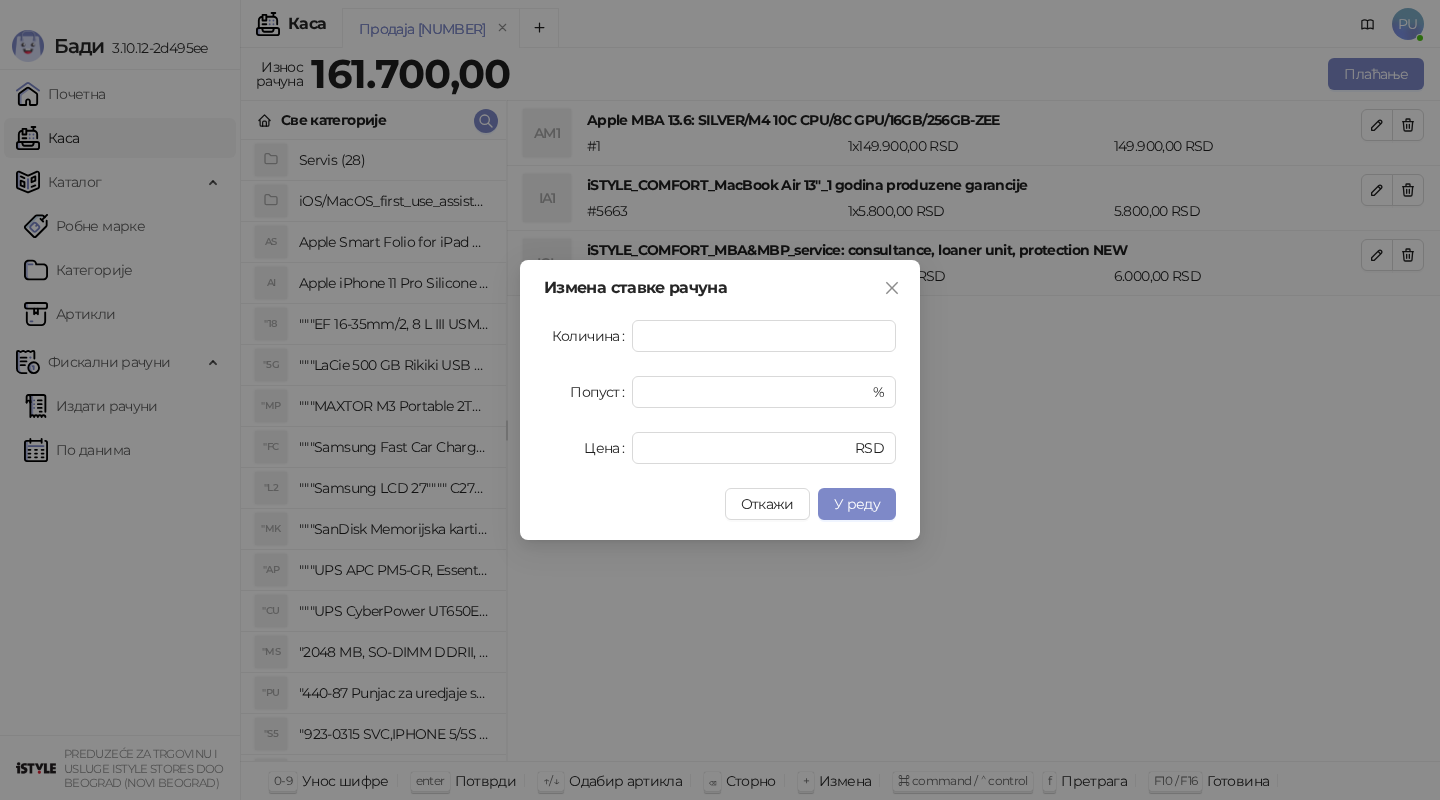 click on "Измена ставке рачуна Количина * Попуст * % Цена ****** RSD Откажи У реду" at bounding box center (720, 400) 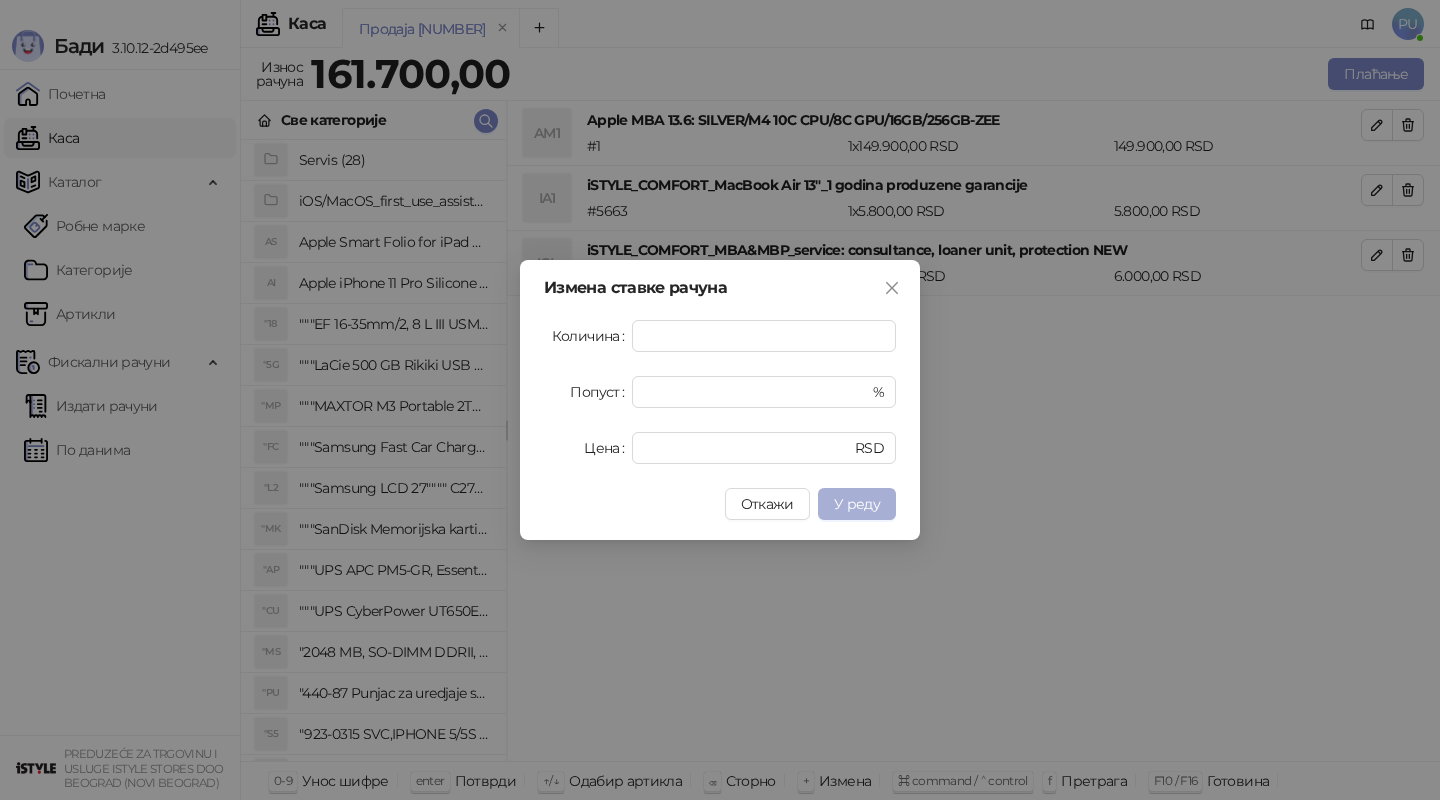 click on "У реду" at bounding box center (857, 504) 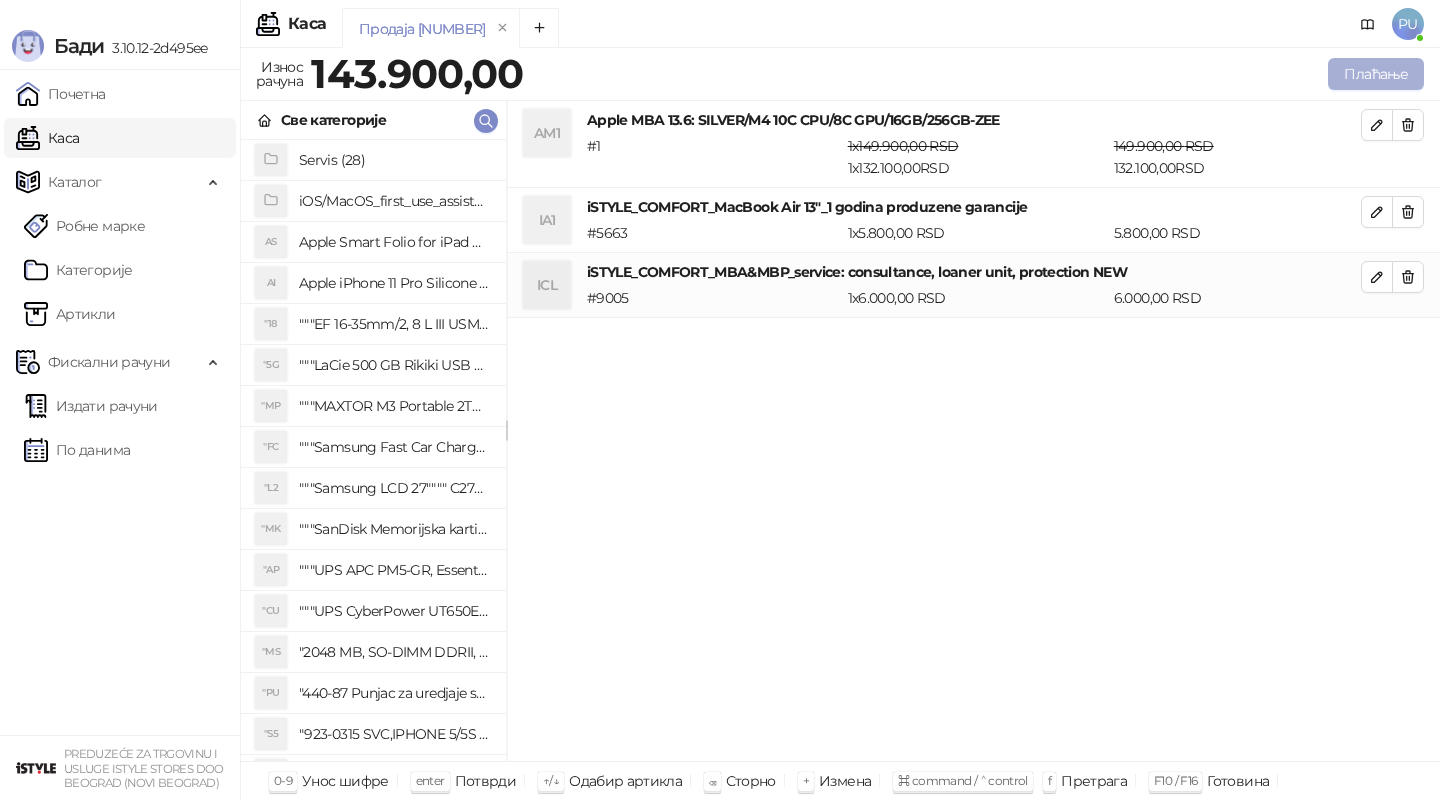 click on "Плаћање" at bounding box center (1376, 74) 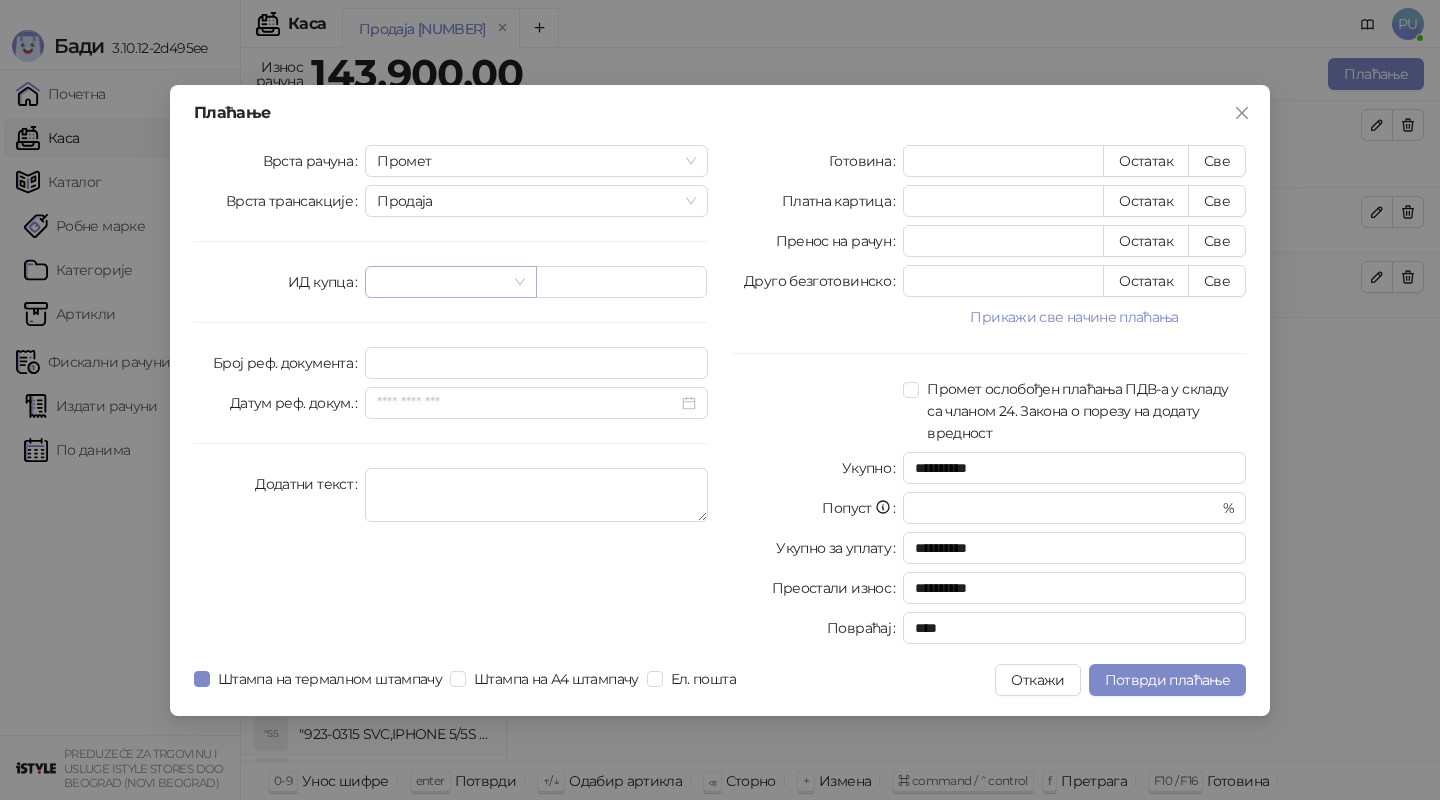 click at bounding box center [441, 282] 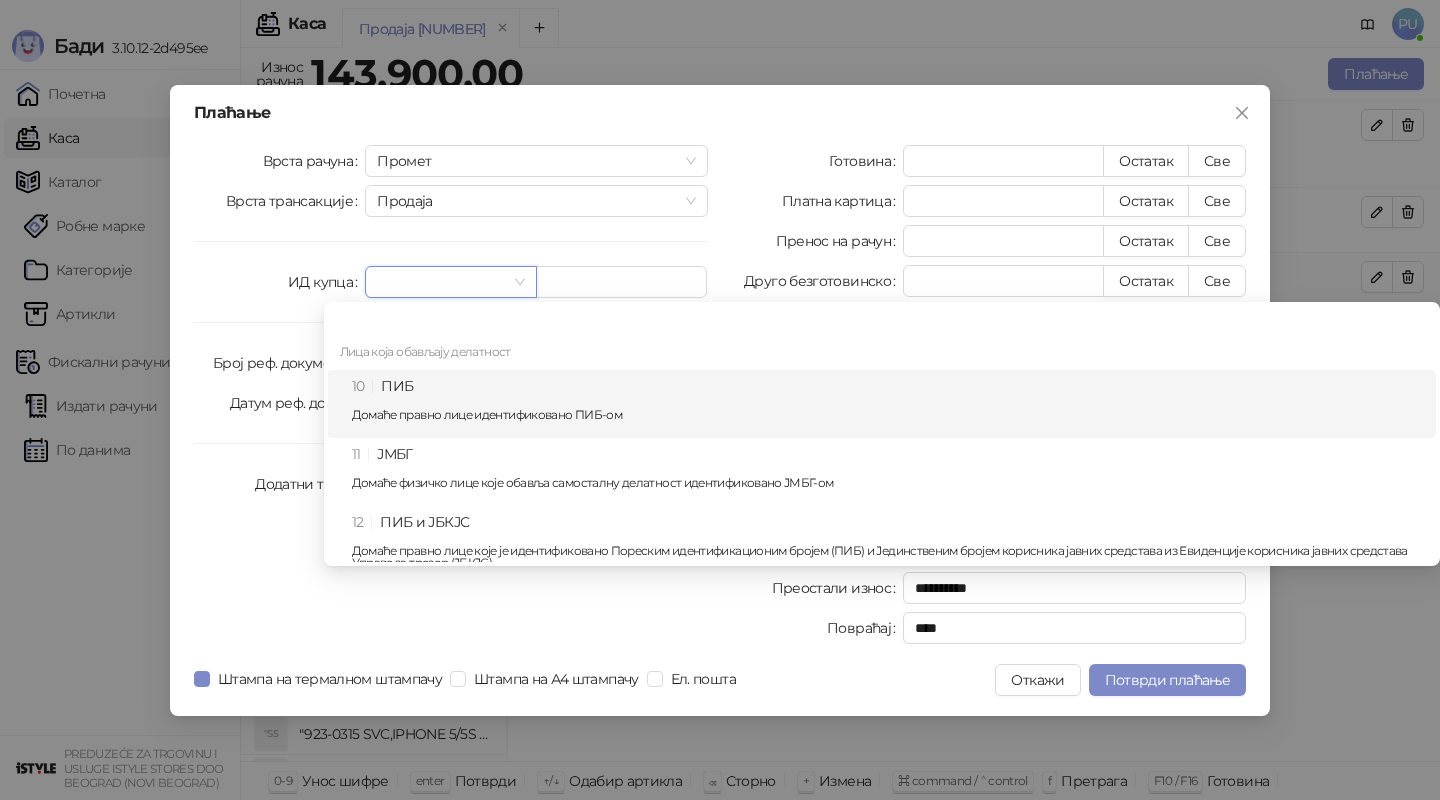 click on "10 ПИБ Домаће правно лице идентификовано ПИБ-ом" at bounding box center [888, 404] 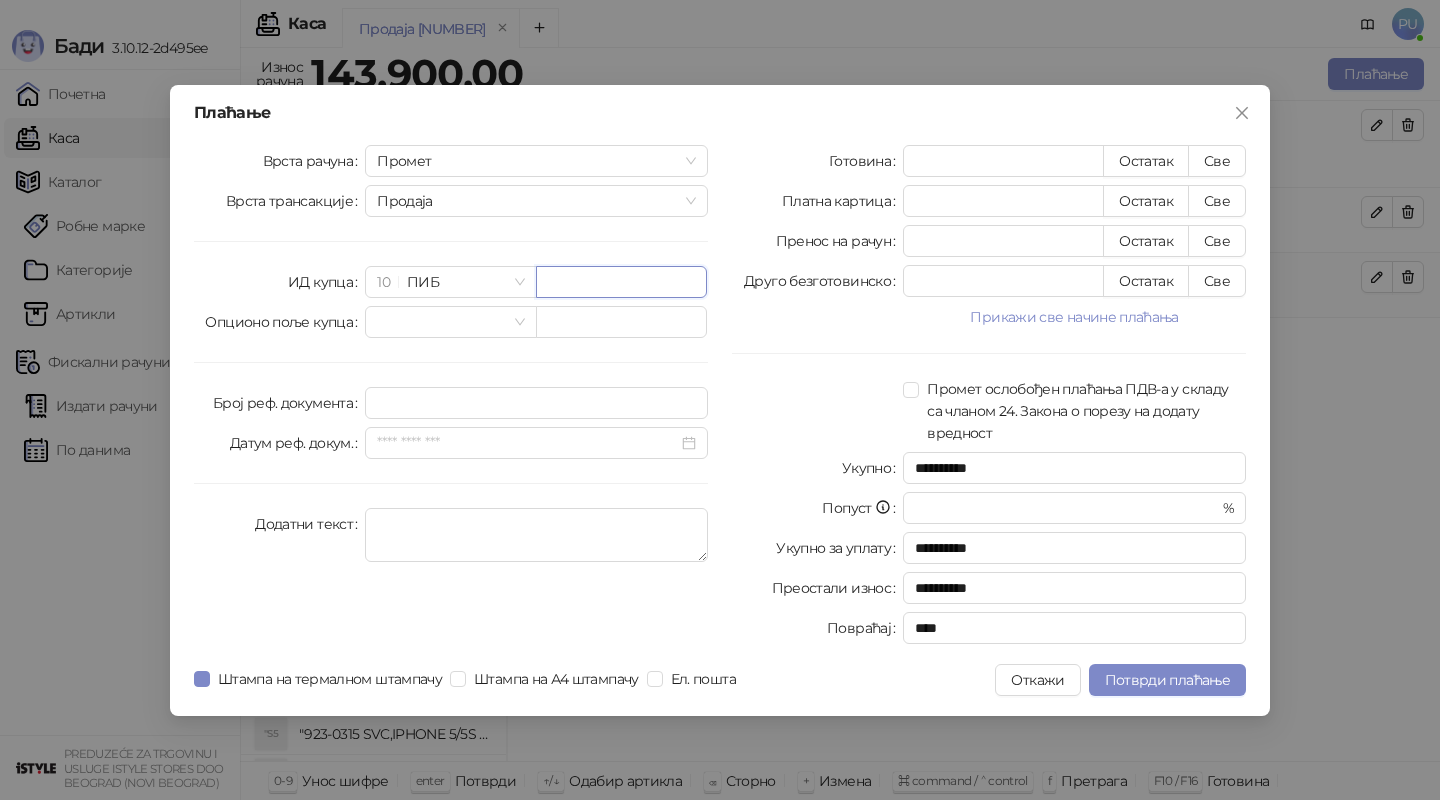 click at bounding box center [621, 282] 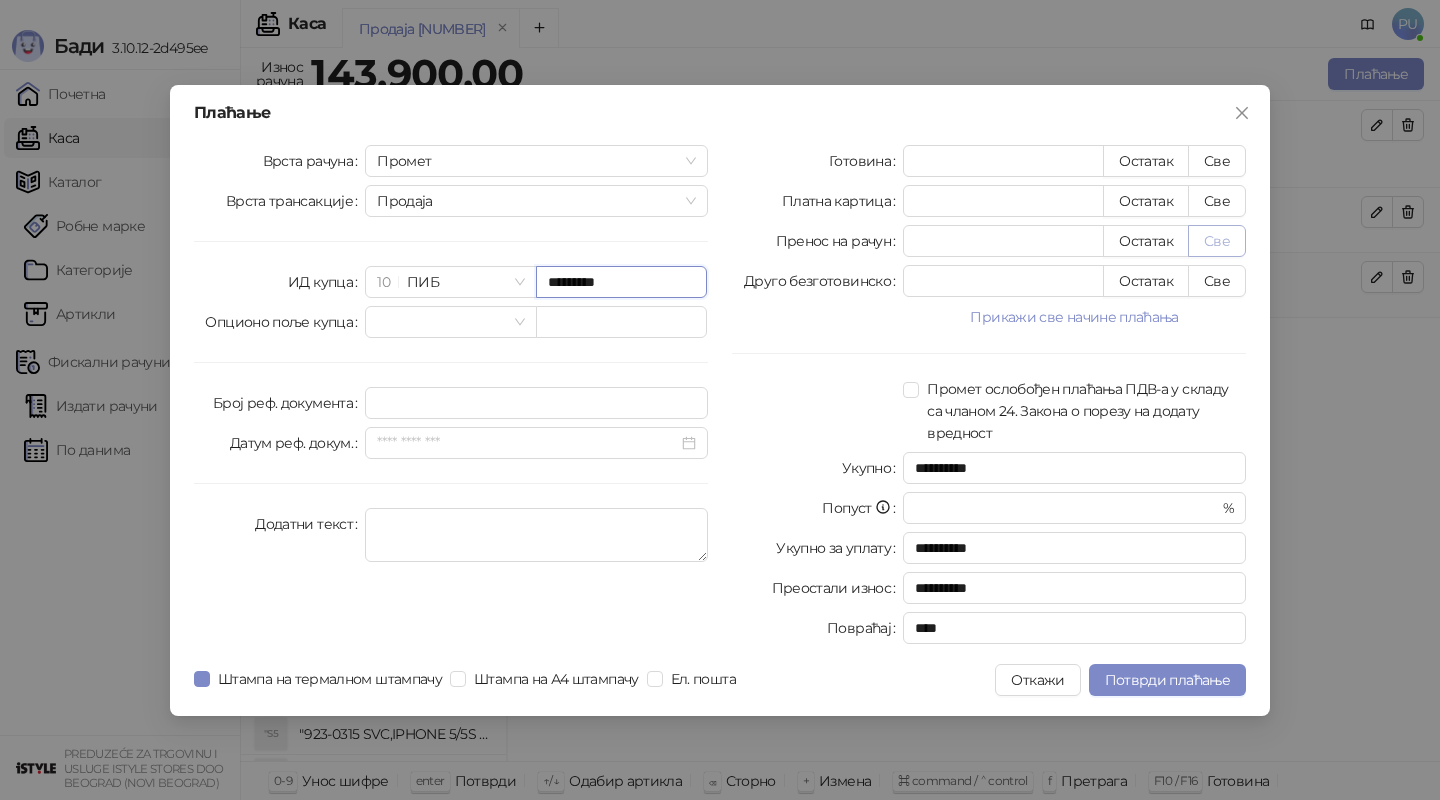 type on "*********" 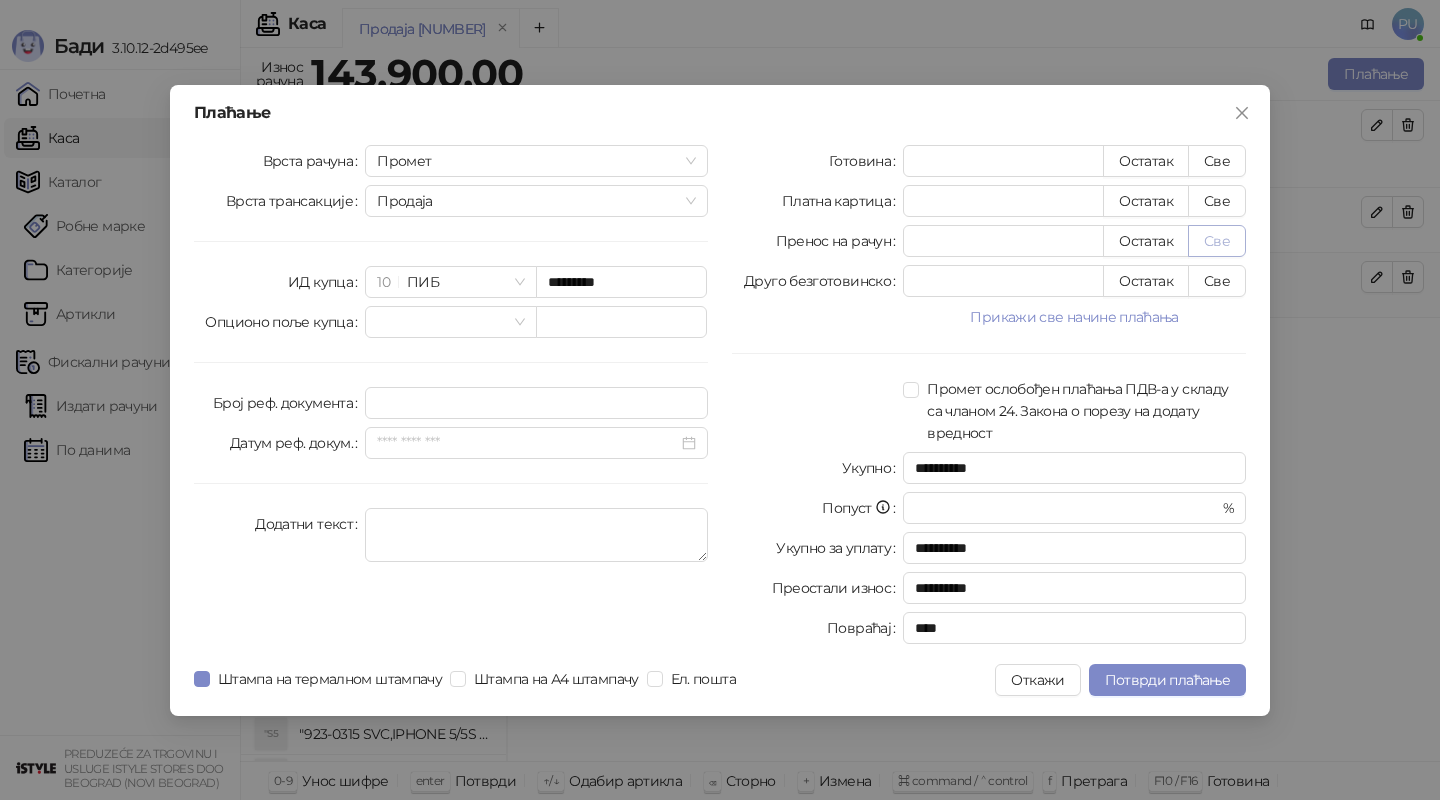 click on "Све" at bounding box center (1217, 241) 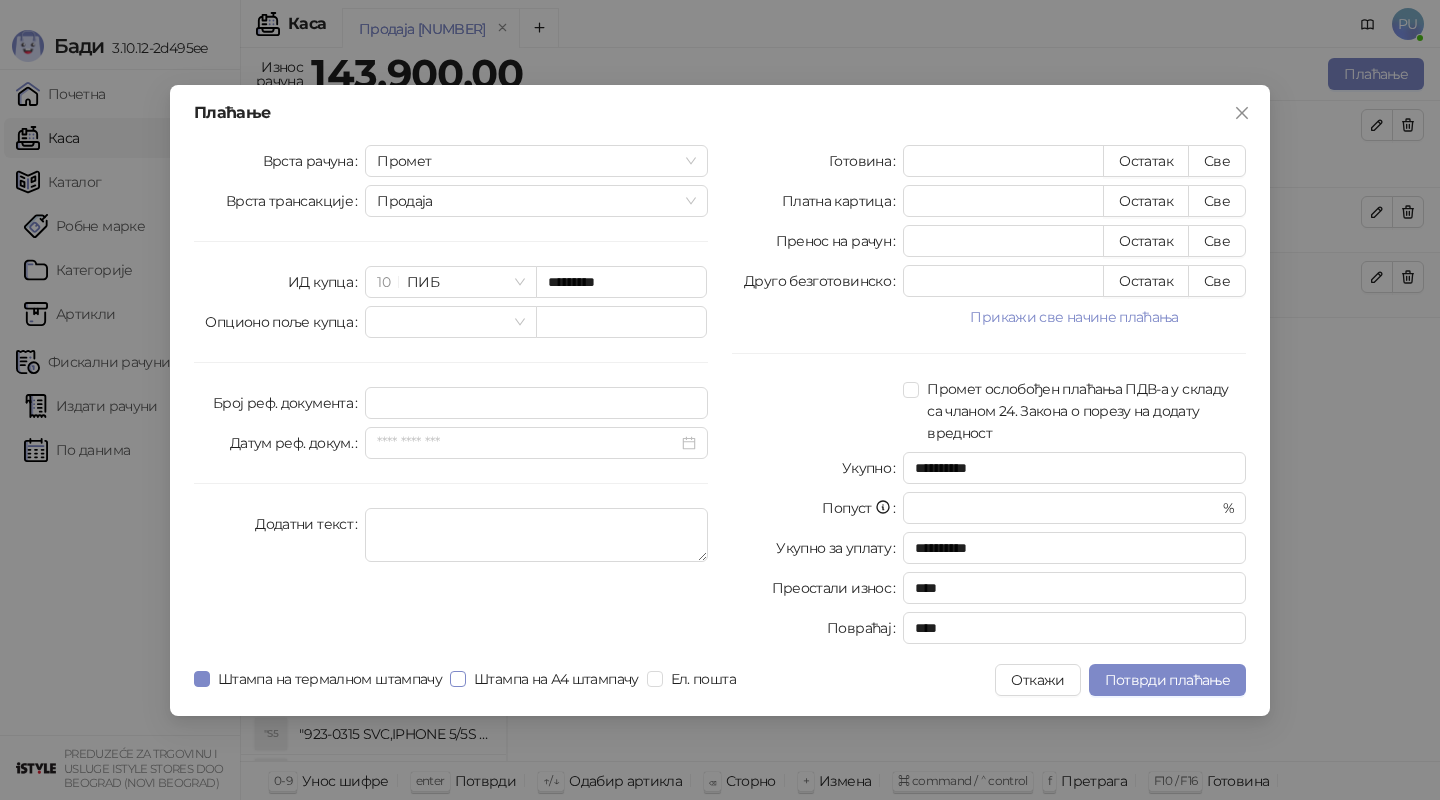 click on "Штампа на А4 штампачу" at bounding box center [556, 679] 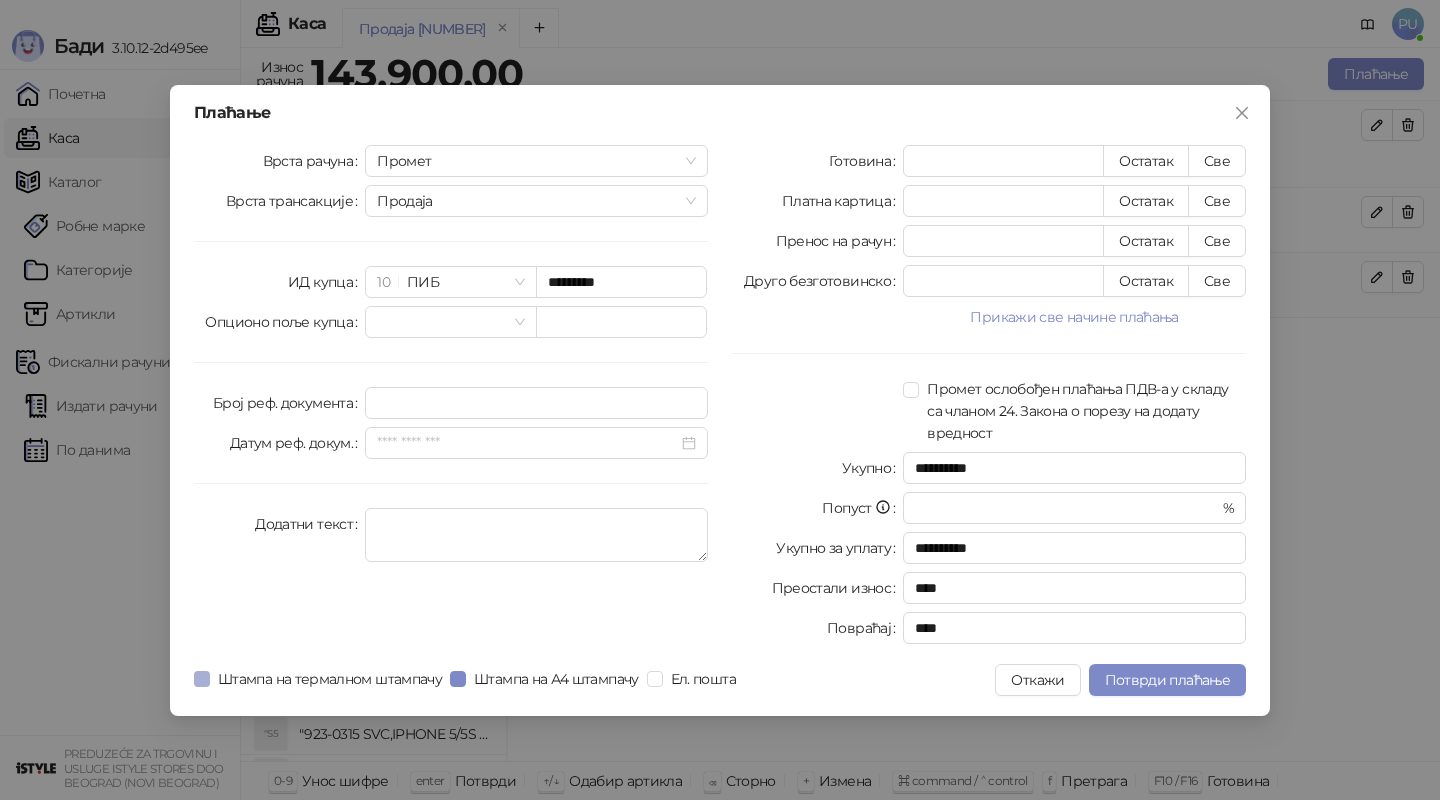 click on "Штампа на термалном штампачу" at bounding box center [330, 679] 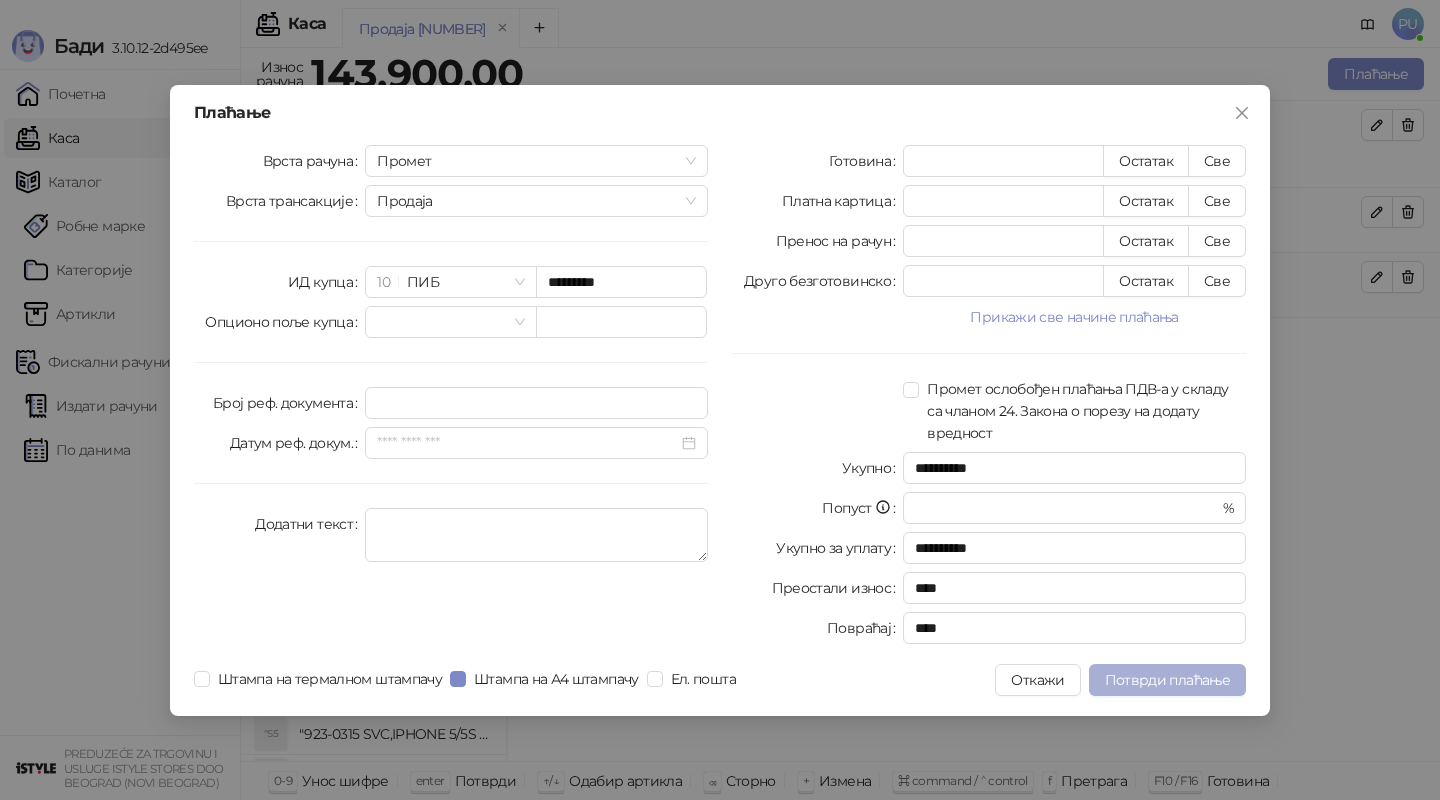 click on "Потврди плаћање" at bounding box center [1167, 680] 